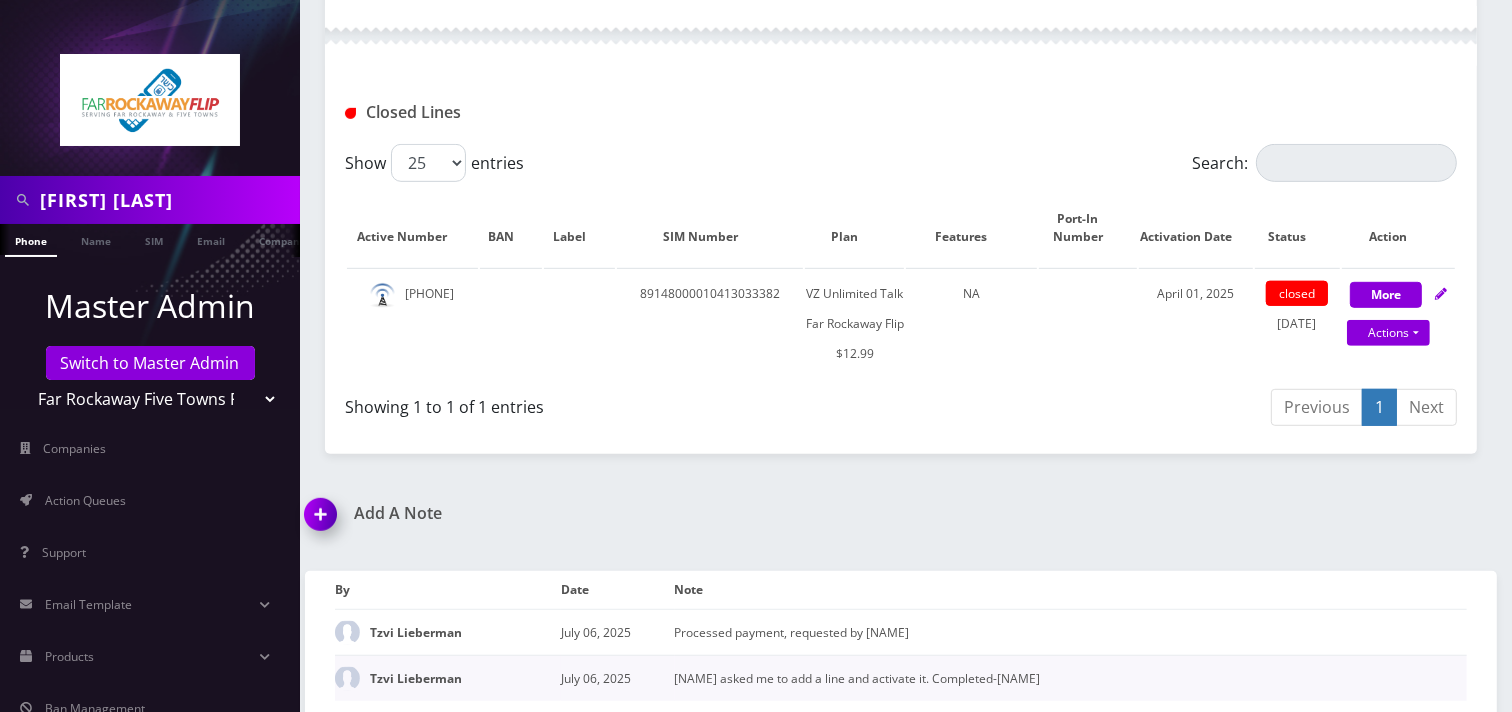 scroll, scrollTop: 940, scrollLeft: 0, axis: vertical 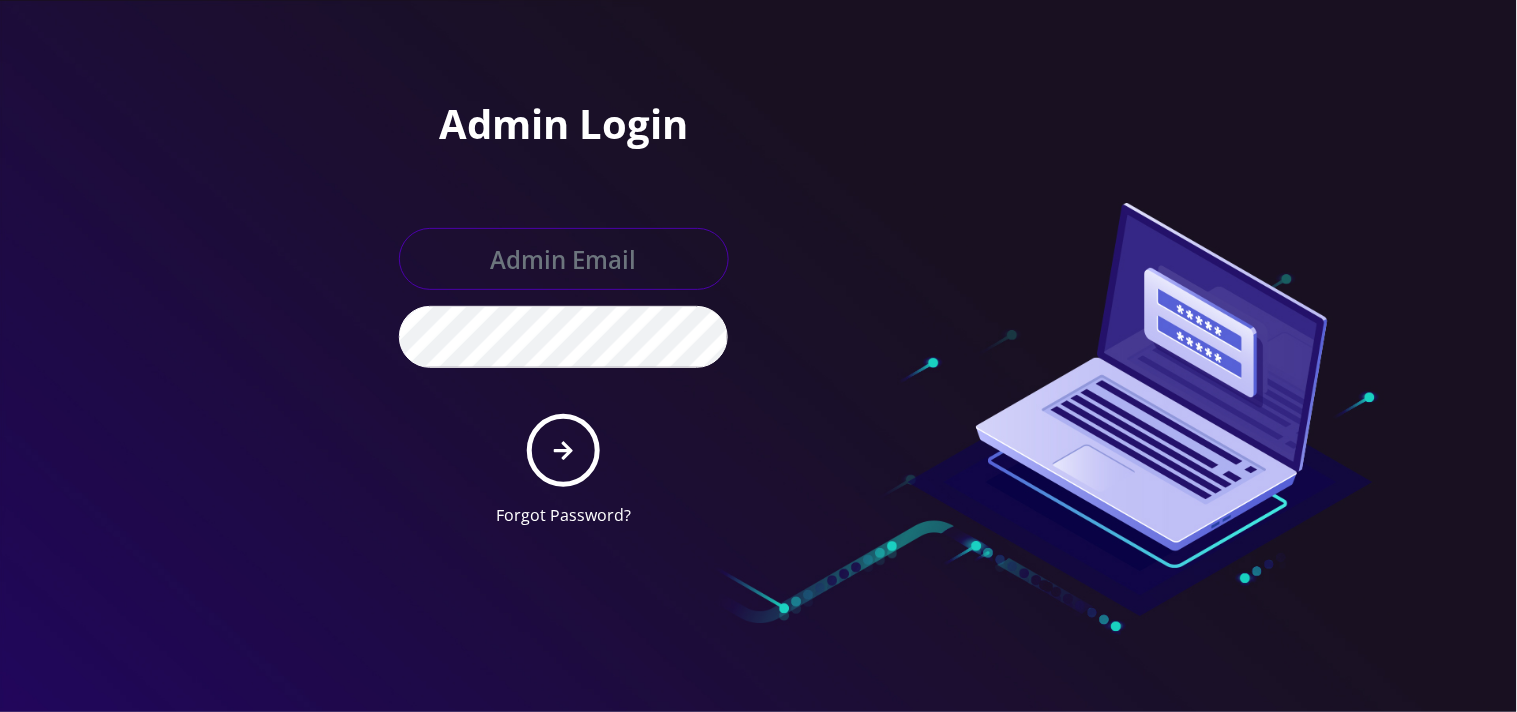 type on "[EMAIL]" 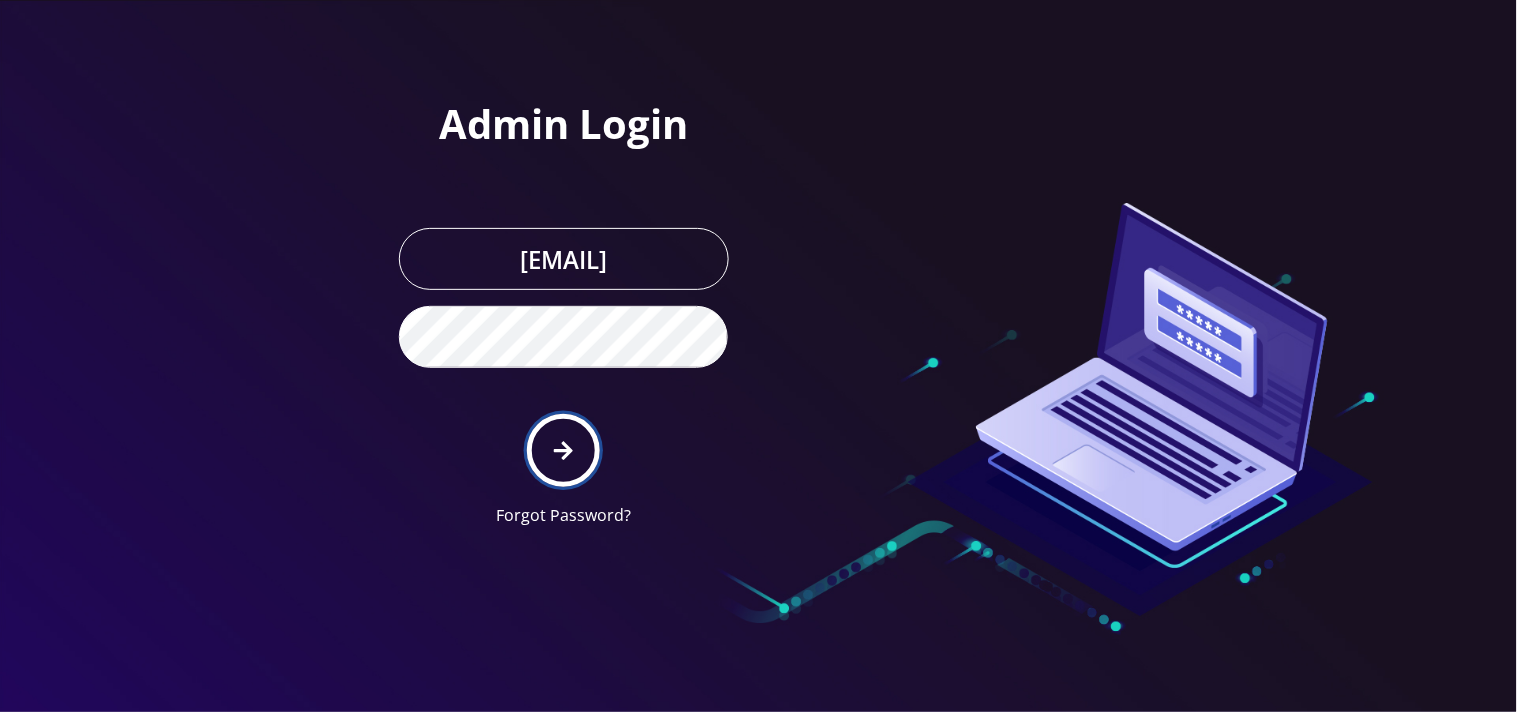 click at bounding box center [563, 451] 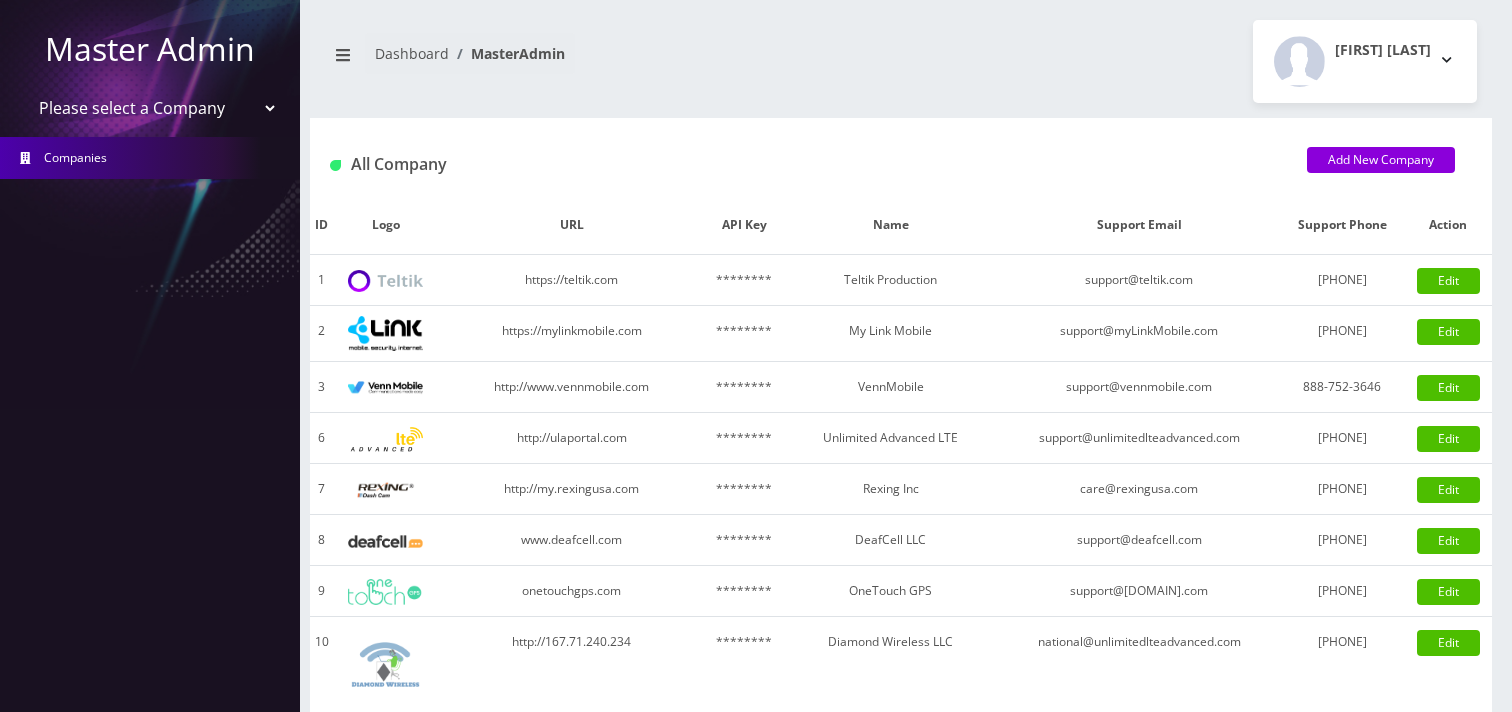 scroll, scrollTop: 0, scrollLeft: 0, axis: both 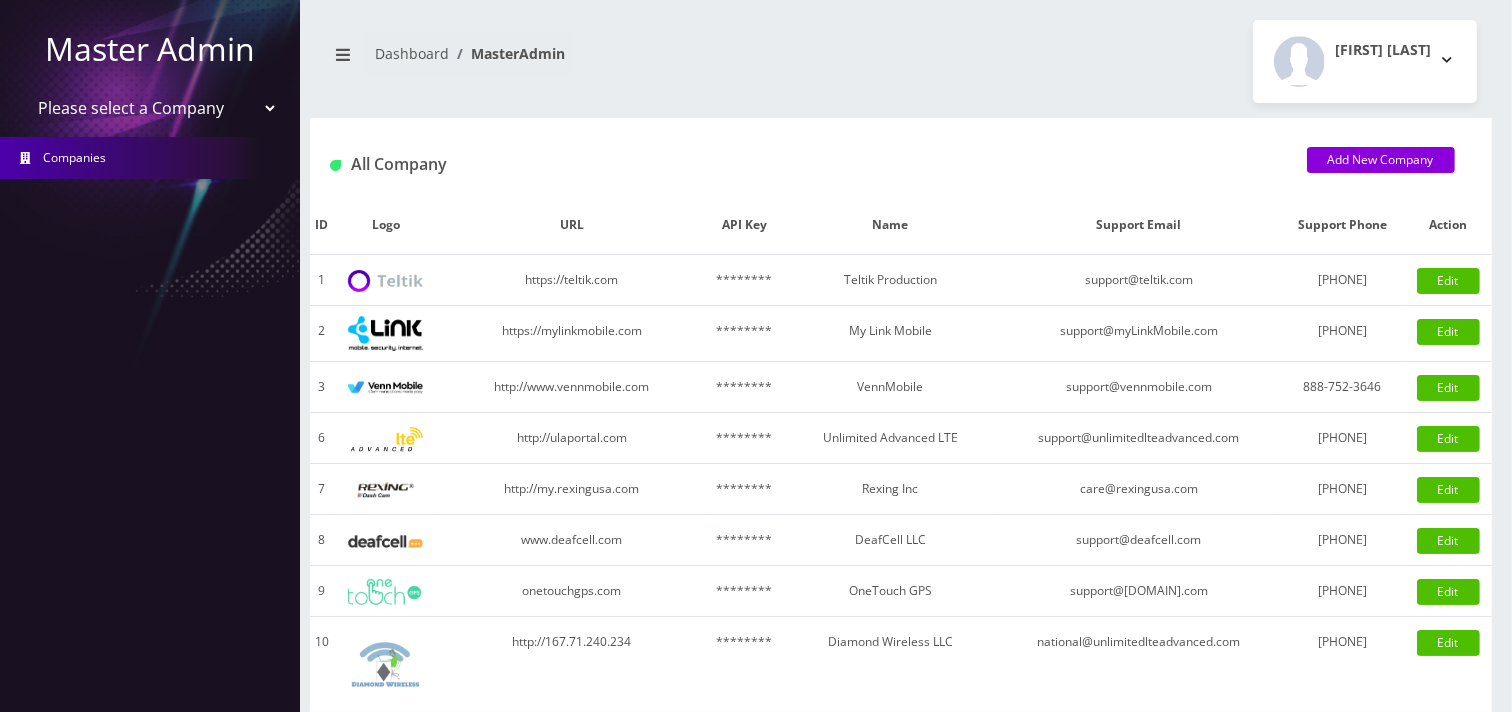 click on "Master Admin
Please select a Company
Teltik Production
My Link Mobile
VennMobile
Unlimited Advanced LTE
Rexing Inc
DeafCell LLC
OneTouch GPS
Diamond Wireless LLC
All Choice Connect
Amcest Corp
IoT
Shluchim Assist
ConnectED Mobile
Innovative Communications SIM Call" at bounding box center [150, 76] 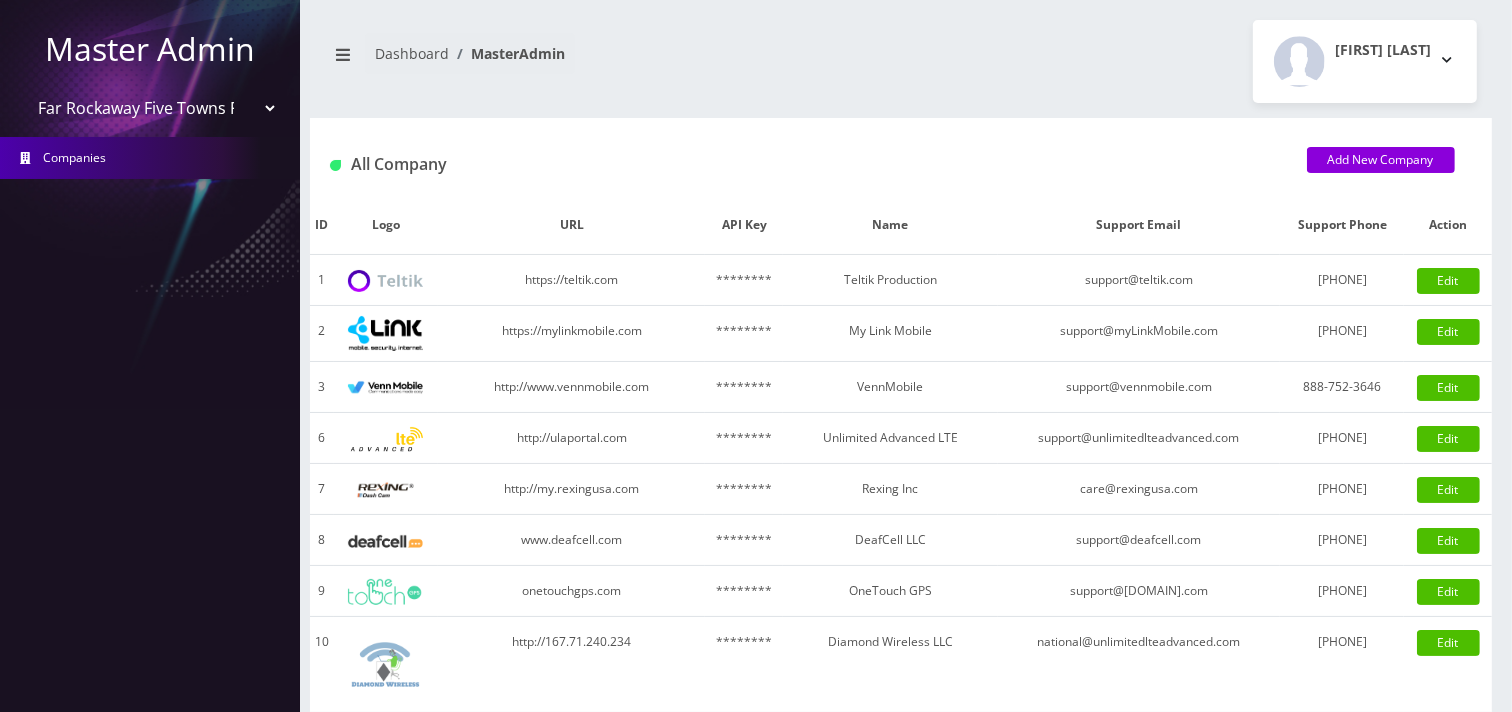 click on "Please select a Company
Teltik Production
My Link Mobile
VennMobile
Unlimited Advanced LTE
Rexing Inc
DeafCell LLC
OneTouch GPS
Diamond Wireless LLC
All Choice Connect
Amcest Corp
IoT
Shluchim Assist
ConnectED Mobile
Innovative Communications
Home Away Secure SIM Call" at bounding box center (150, 108) 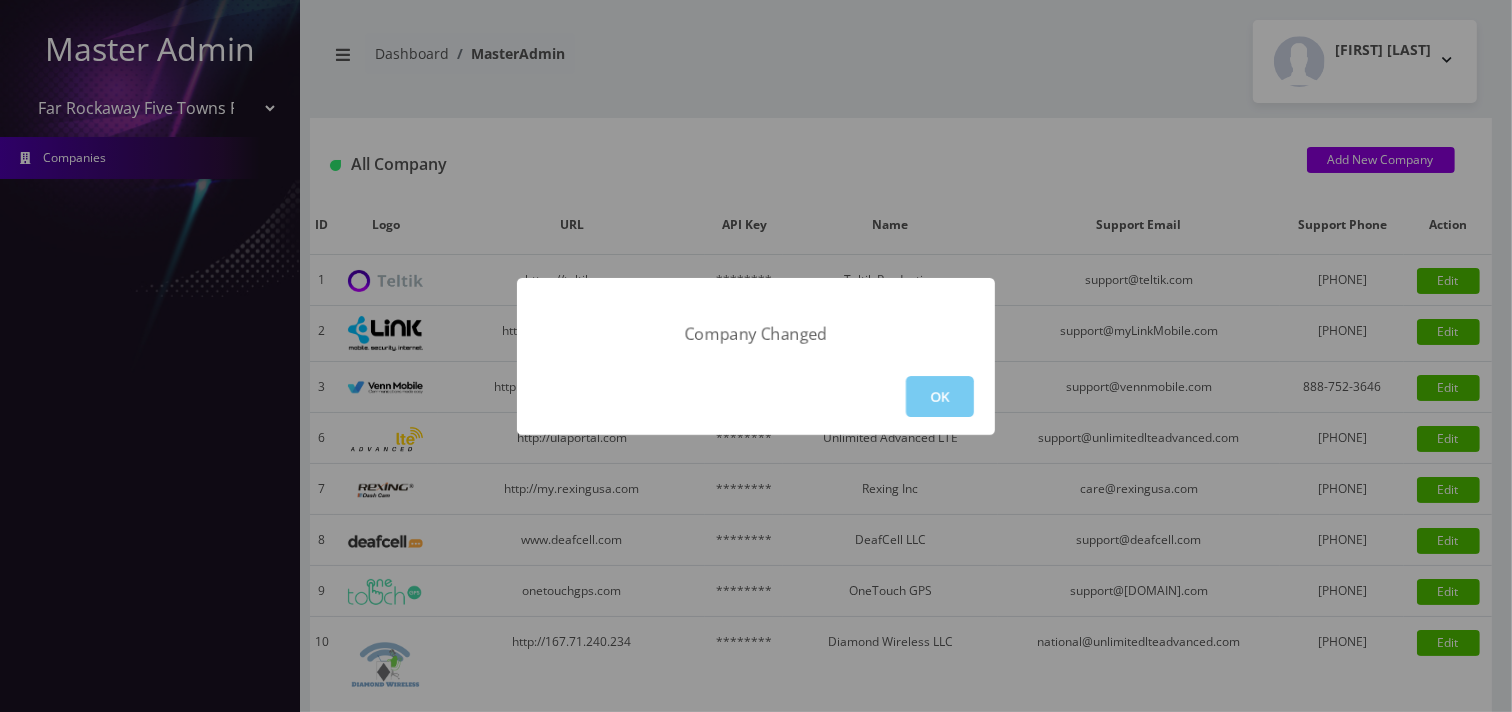 click on "OK" at bounding box center [940, 396] 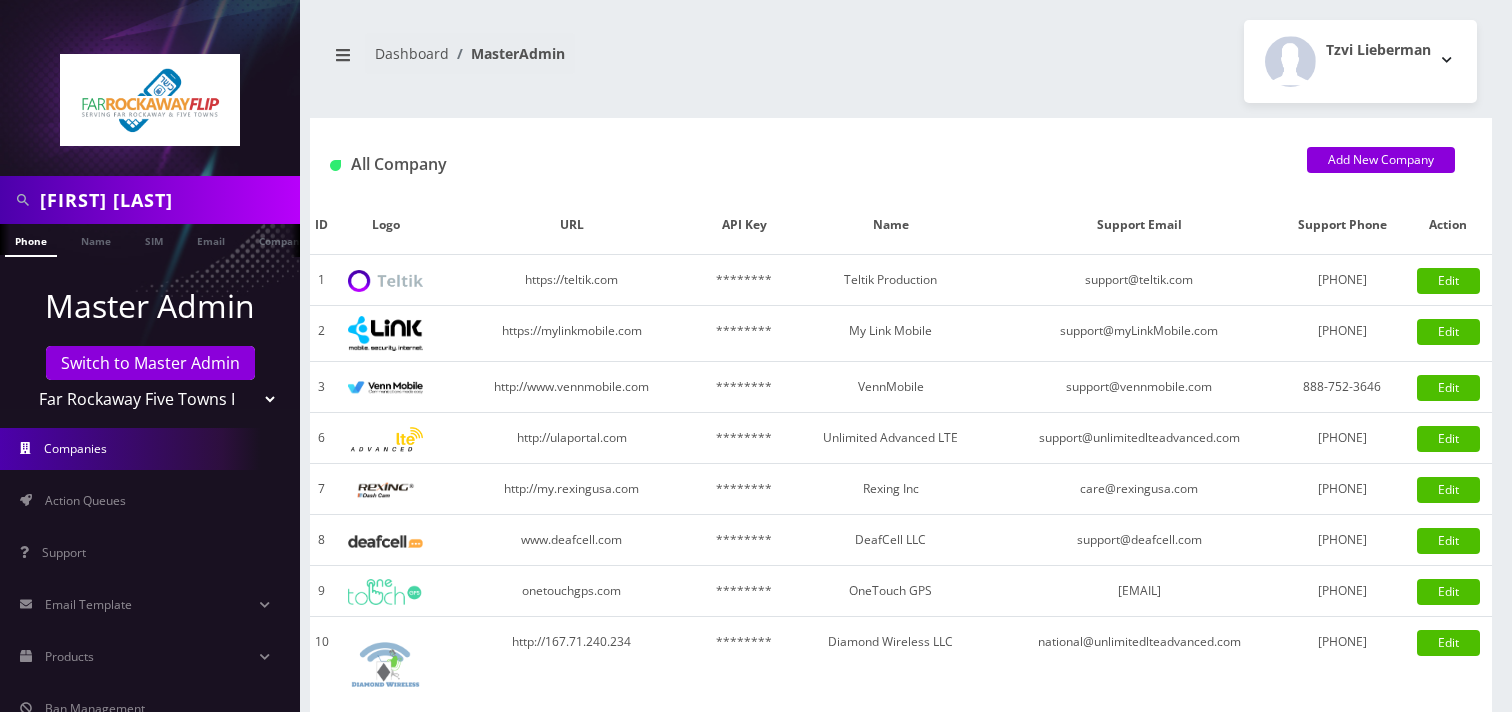 scroll, scrollTop: 0, scrollLeft: 0, axis: both 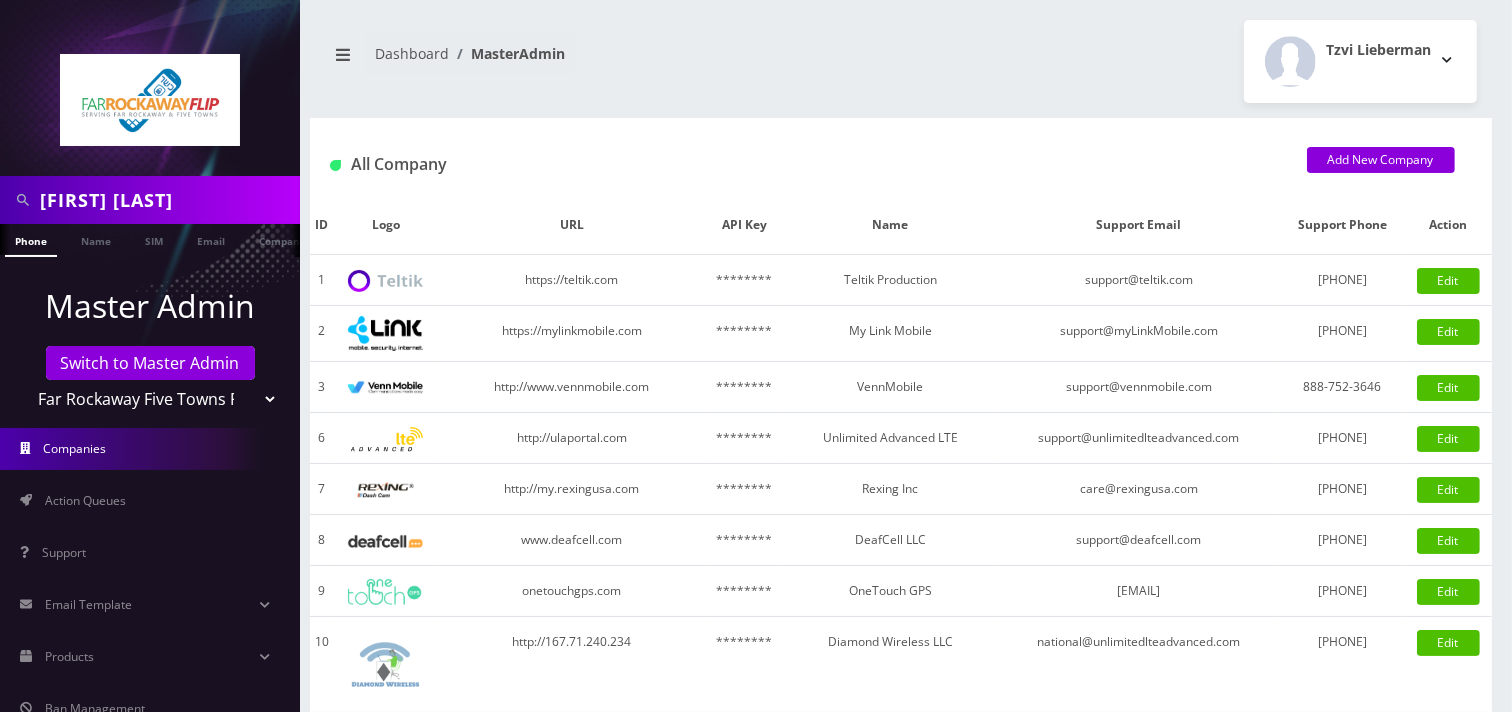 click on "[FIRST] [LAST]" at bounding box center [167, 200] 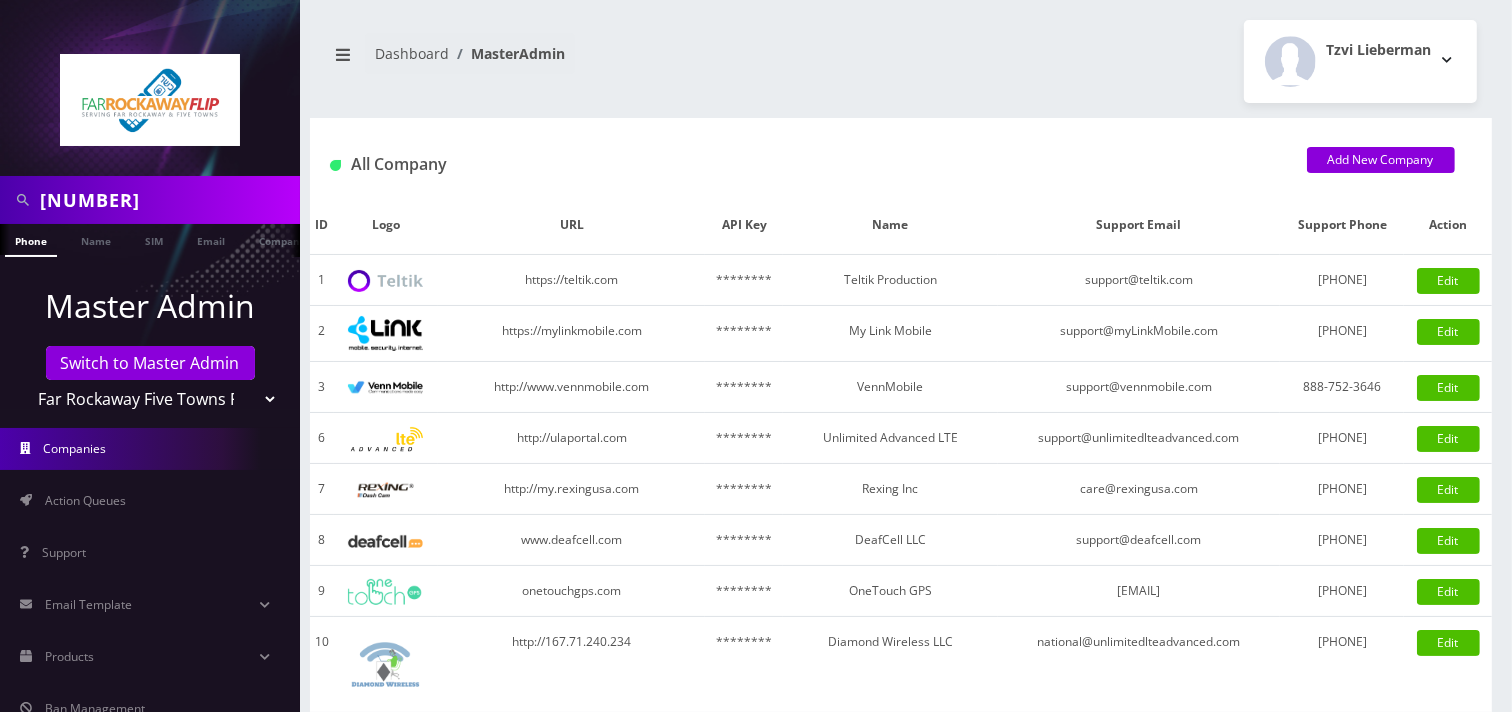 type on "9295855217" 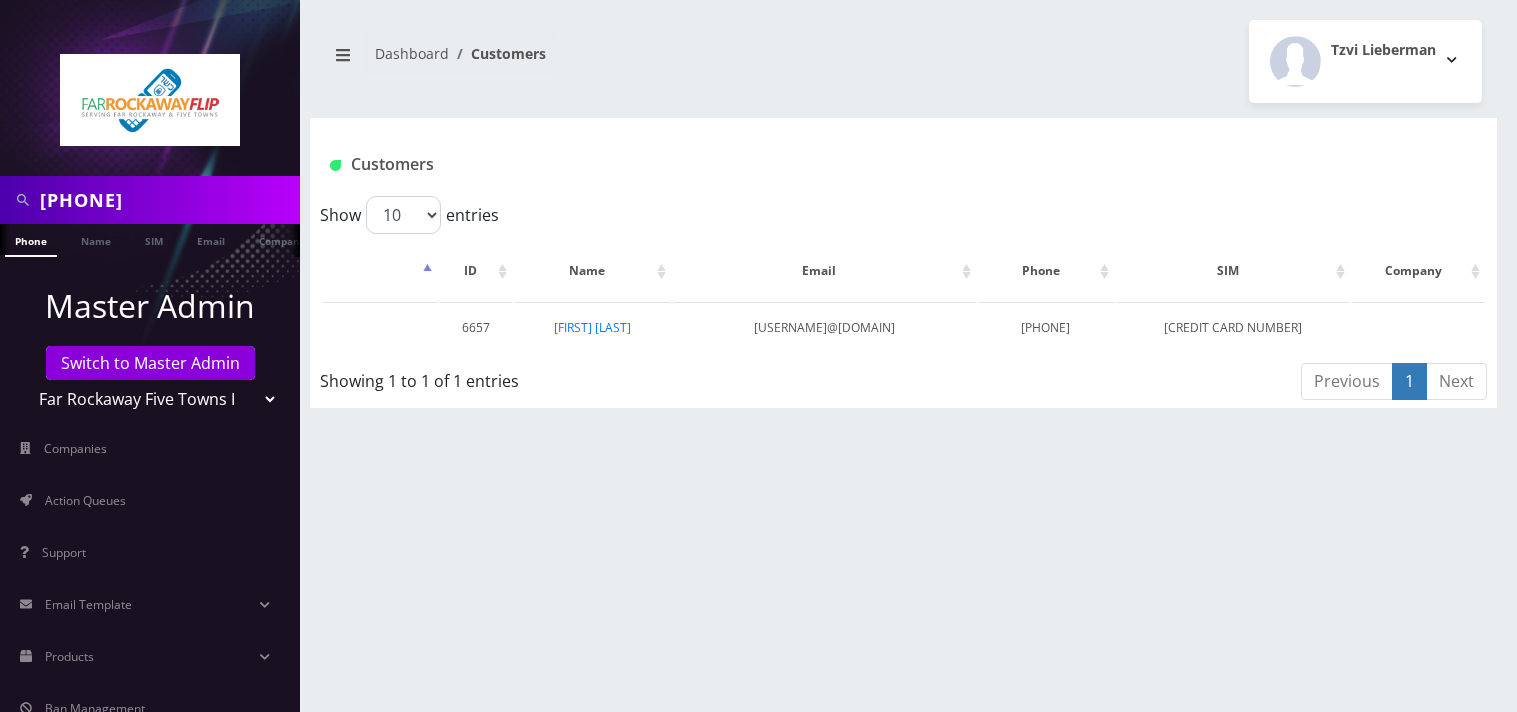 scroll, scrollTop: 0, scrollLeft: 0, axis: both 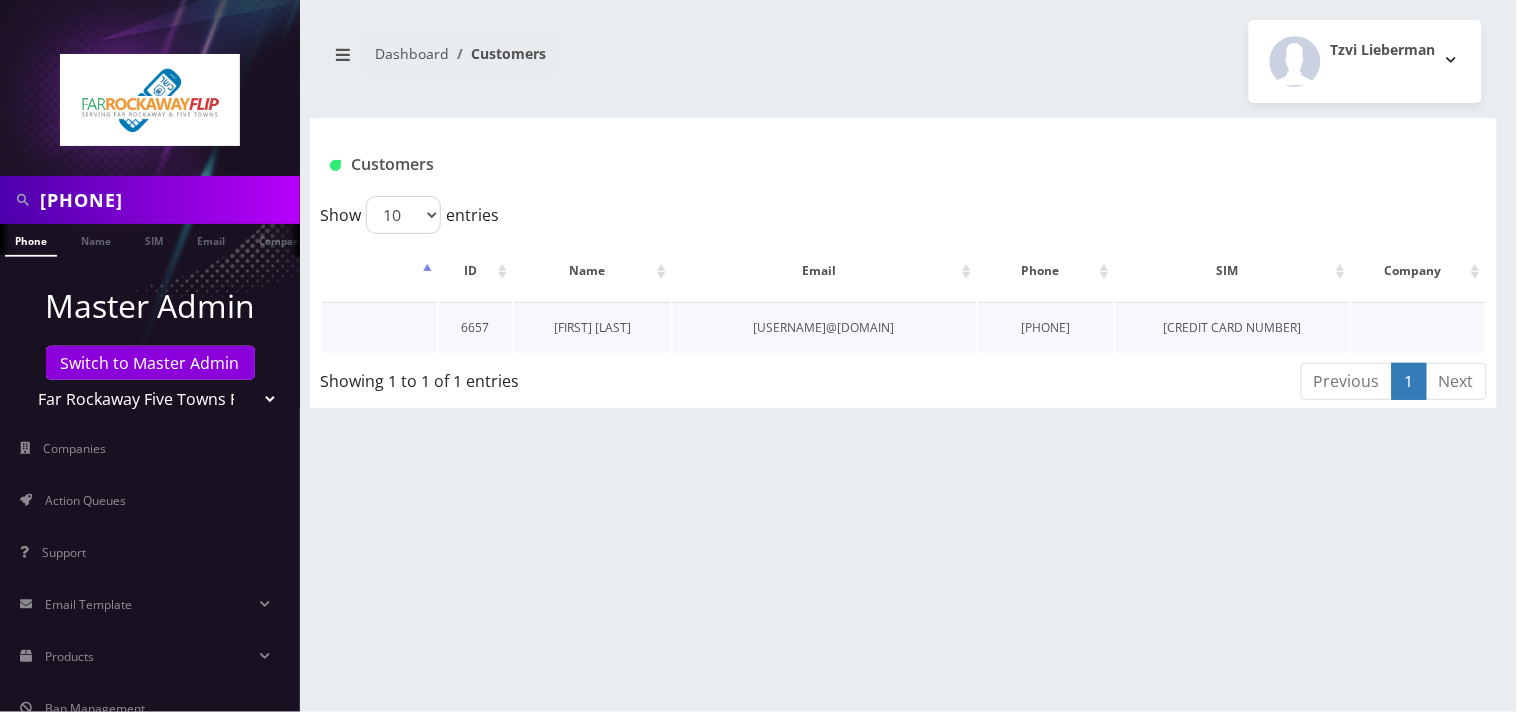 click on "[FIRST] [LAST]" at bounding box center [592, 327] 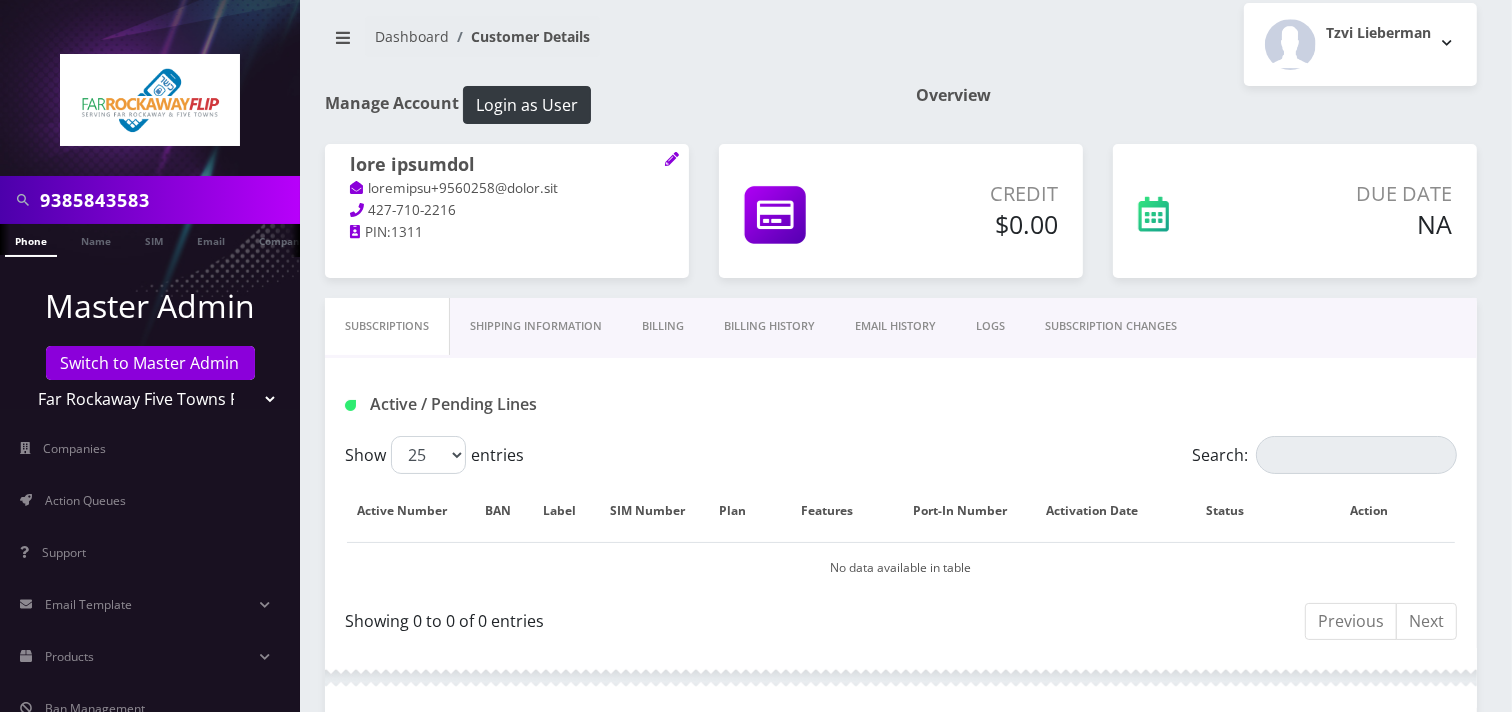 scroll, scrollTop: 0, scrollLeft: 0, axis: both 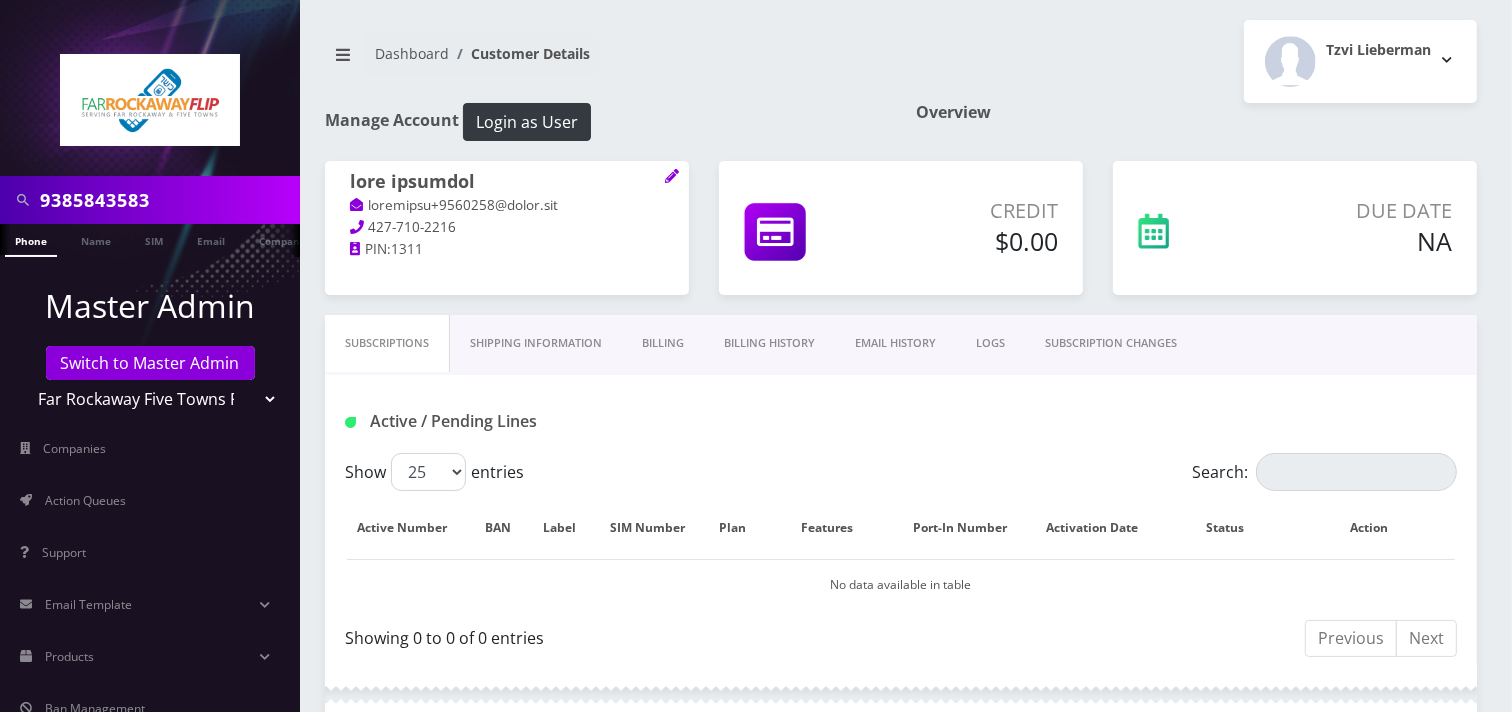 click on "SUBSCRIPTION CHANGES" at bounding box center (1111, 343) 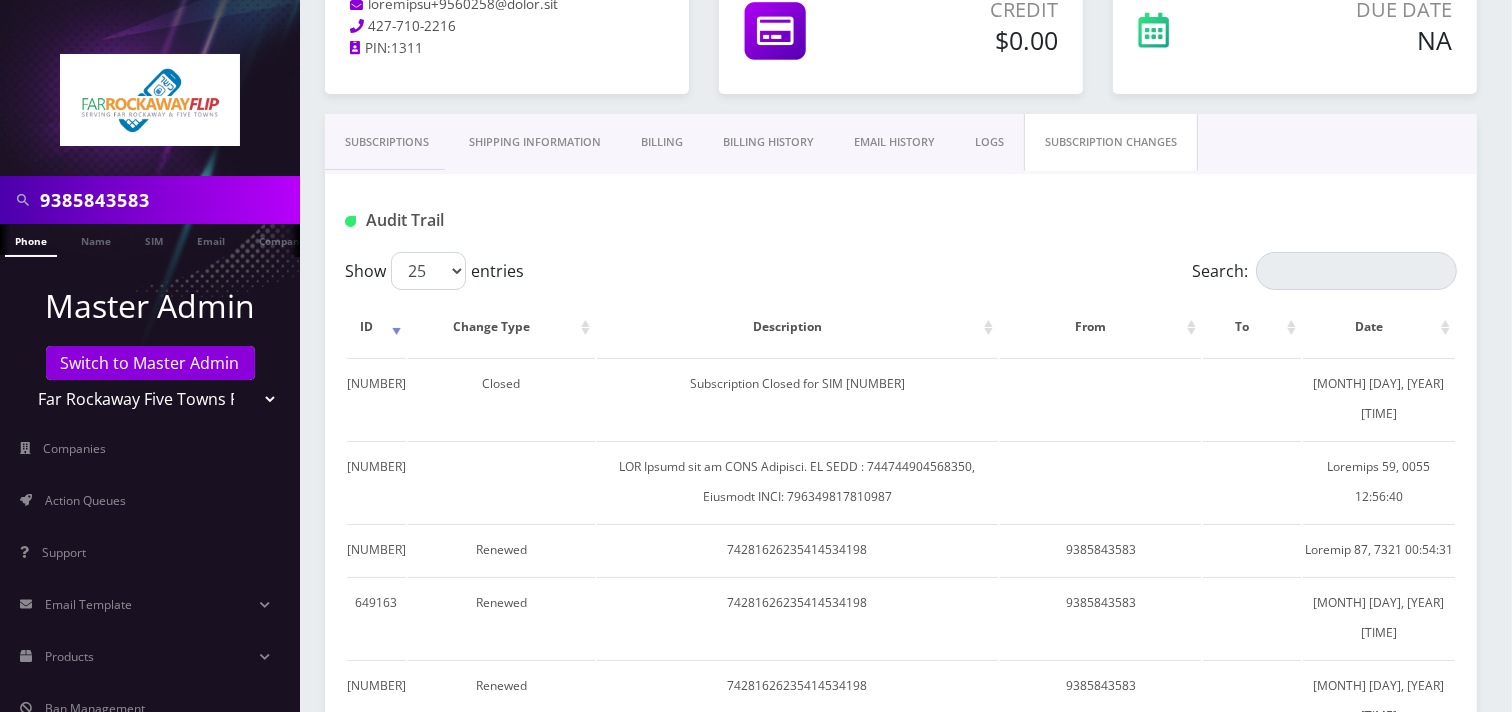 scroll, scrollTop: 222, scrollLeft: 0, axis: vertical 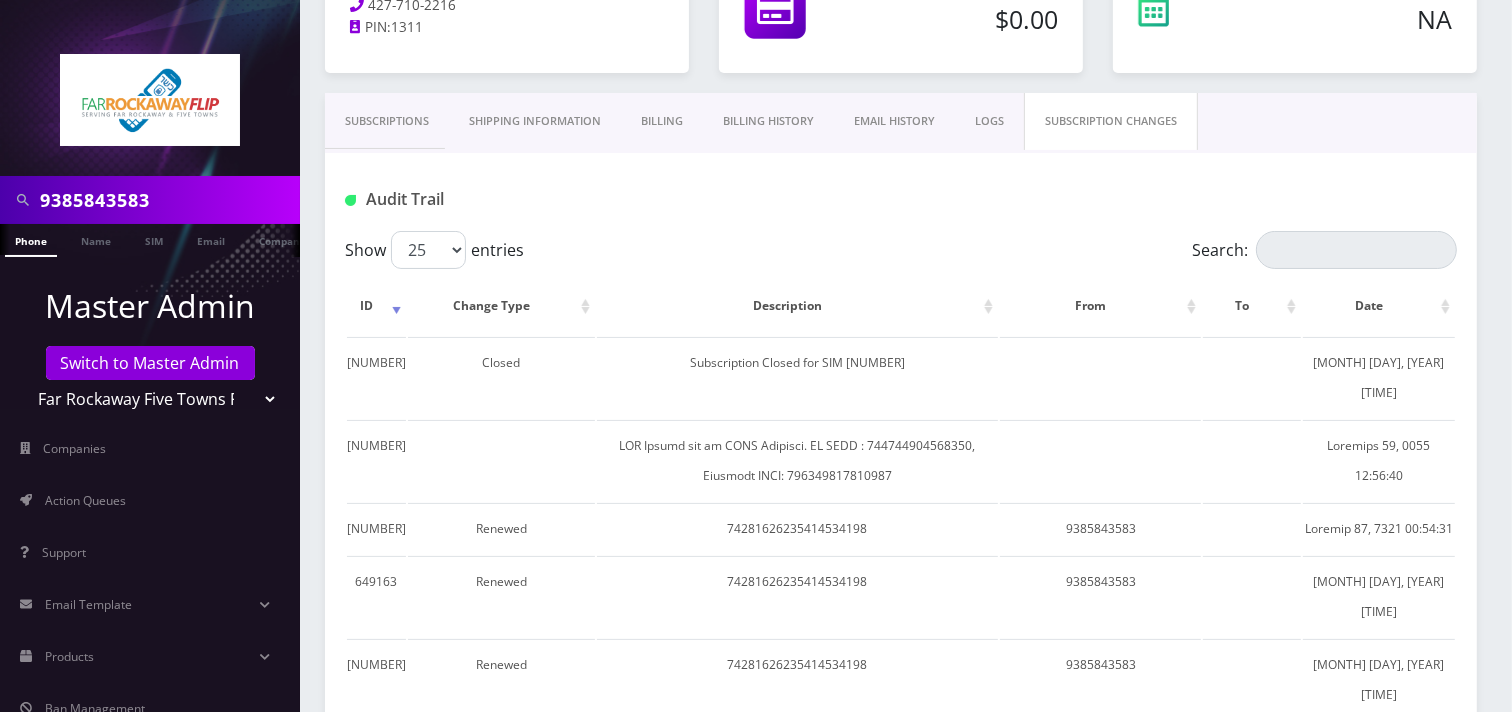 click on "9385843583" at bounding box center [167, 200] 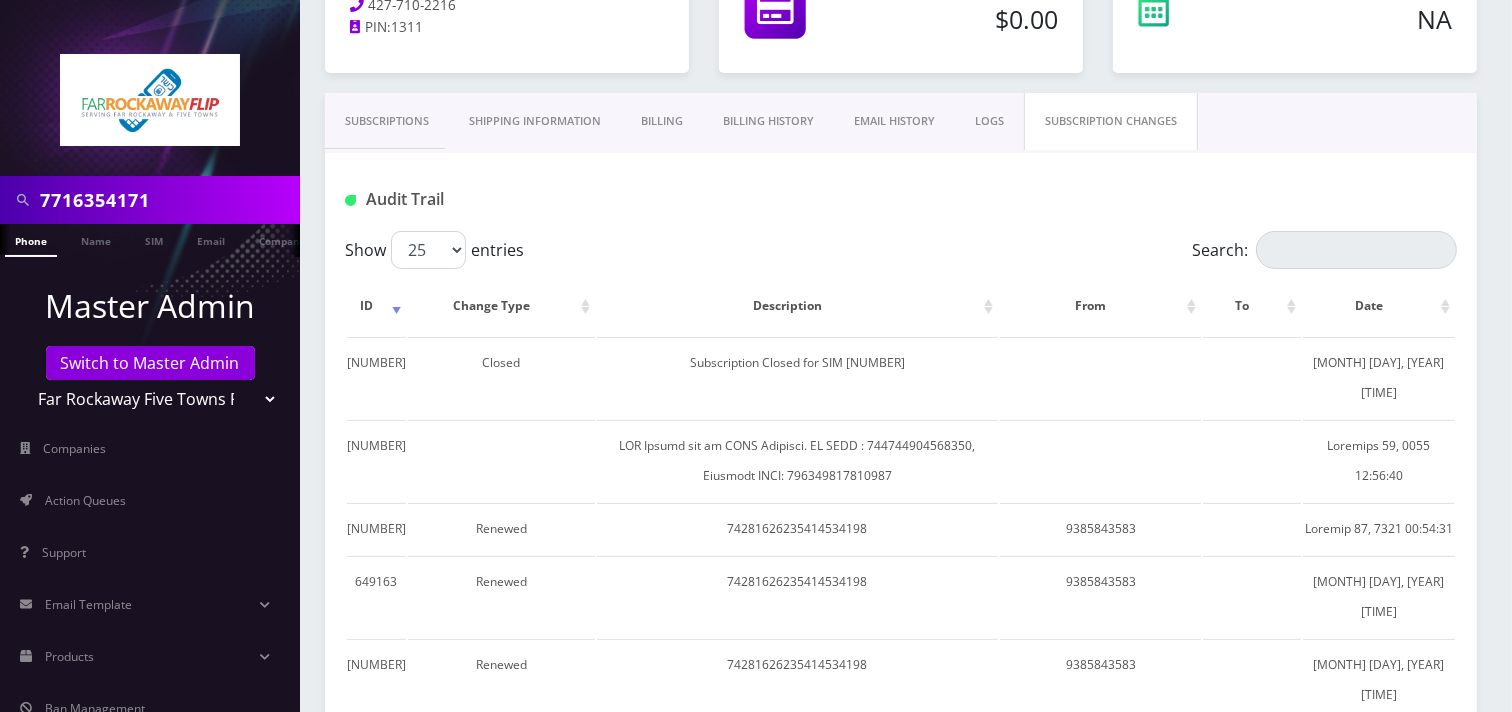 type on "7716354171" 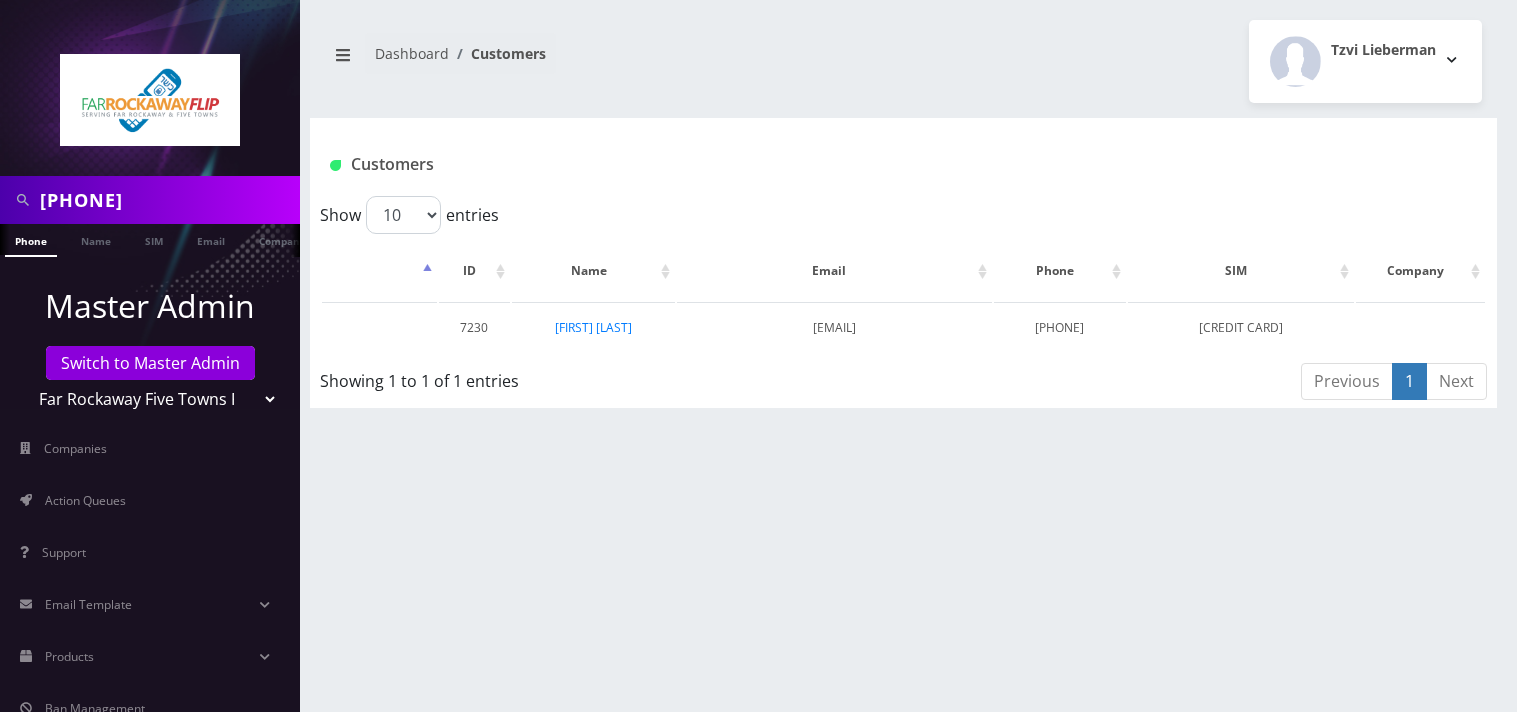 scroll, scrollTop: 0, scrollLeft: 0, axis: both 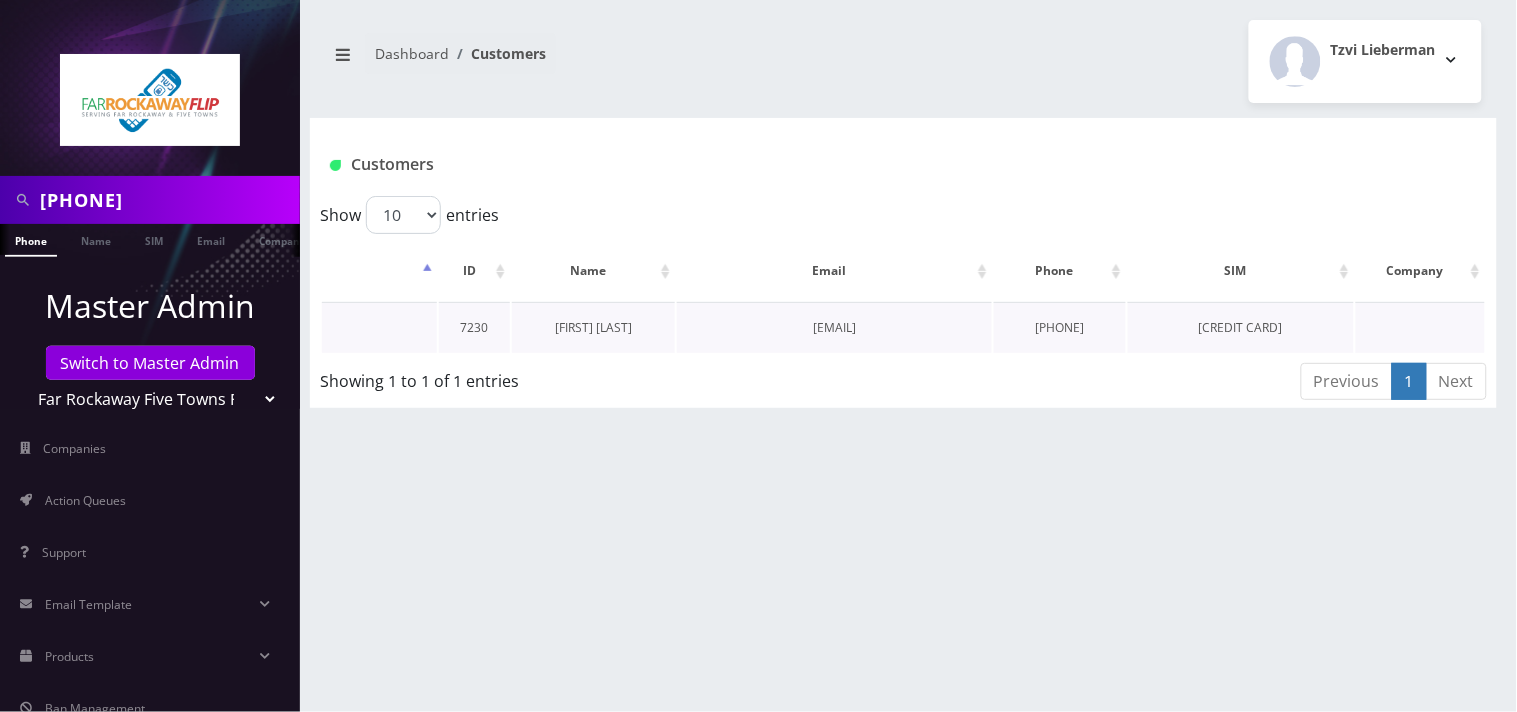 click on "[FIRST] [LAST]" at bounding box center (593, 327) 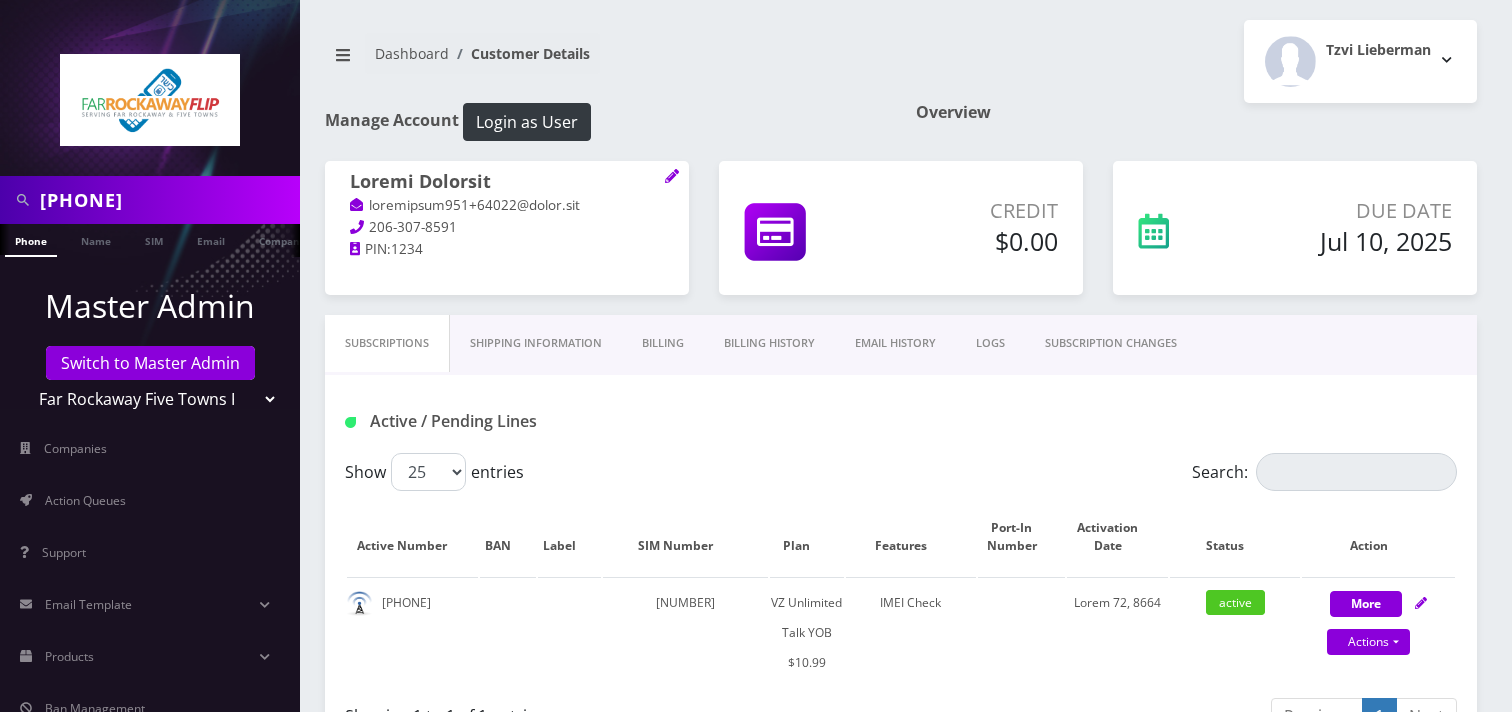 scroll, scrollTop: 0, scrollLeft: 0, axis: both 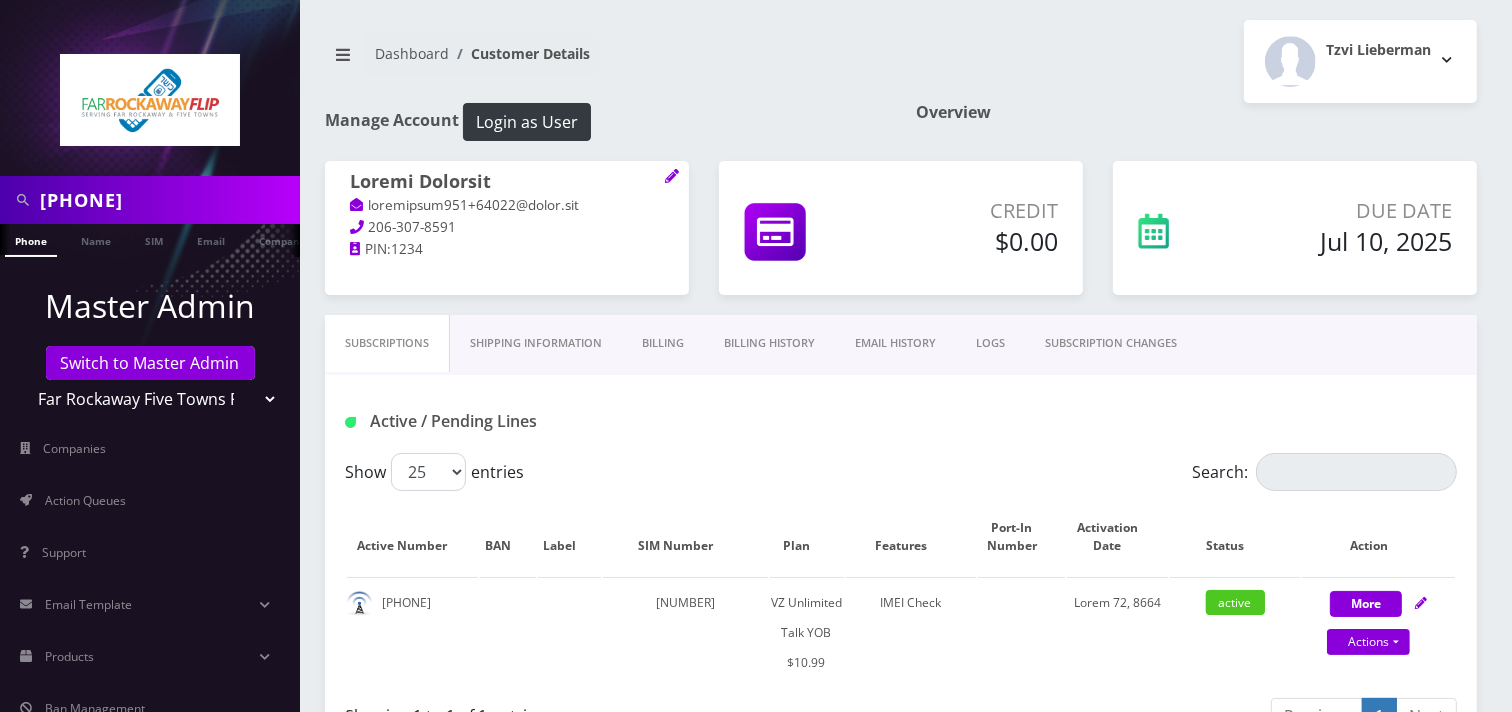click on "SUBSCRIPTION CHANGES" at bounding box center [1111, 343] 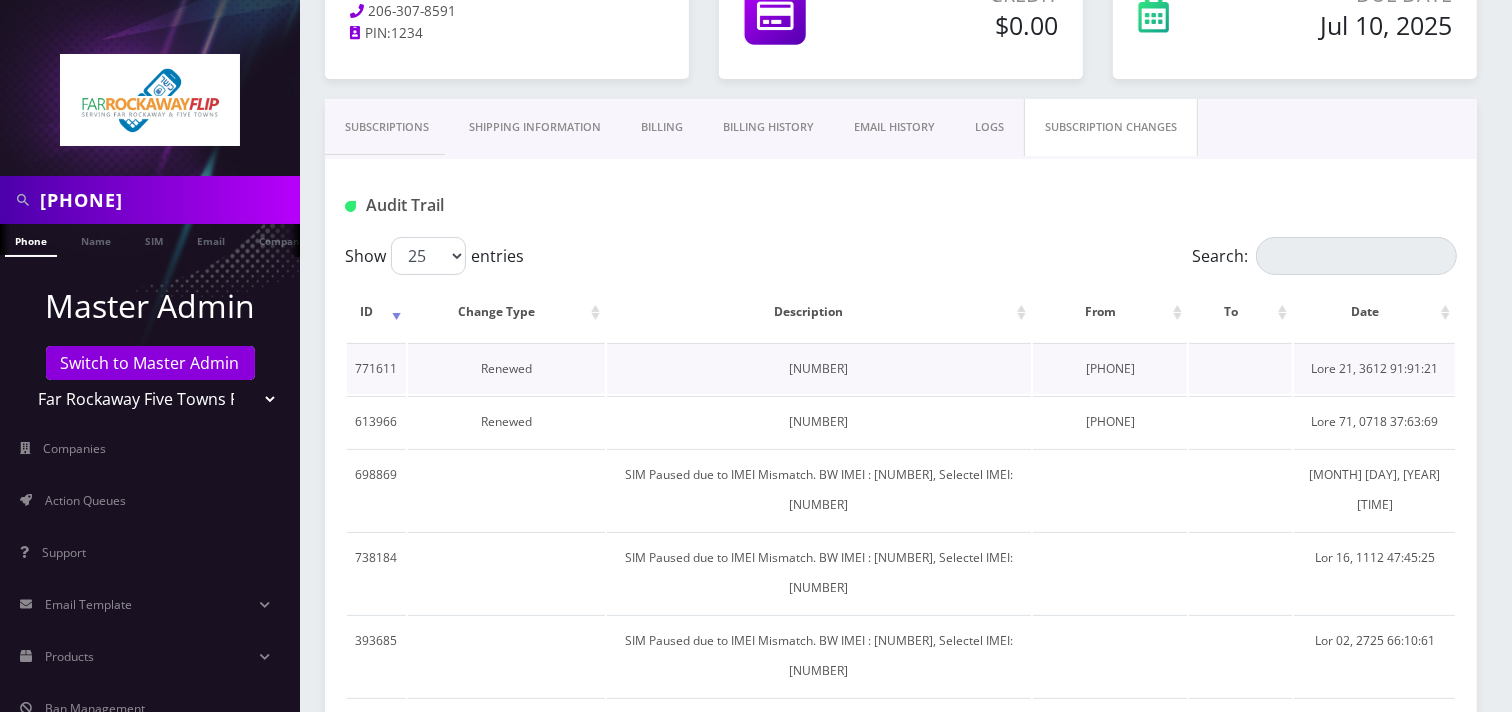 scroll, scrollTop: 222, scrollLeft: 0, axis: vertical 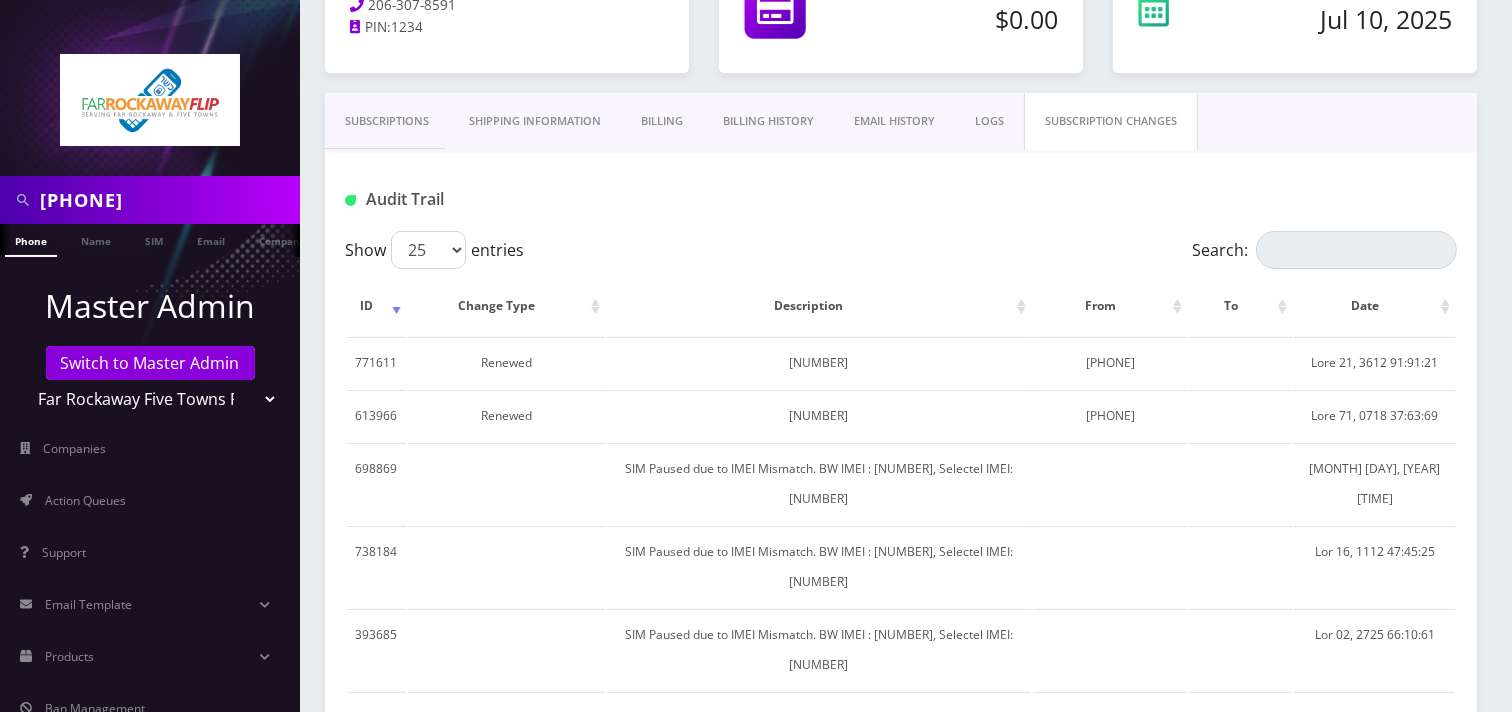 click on "Subscriptions" at bounding box center [387, 121] 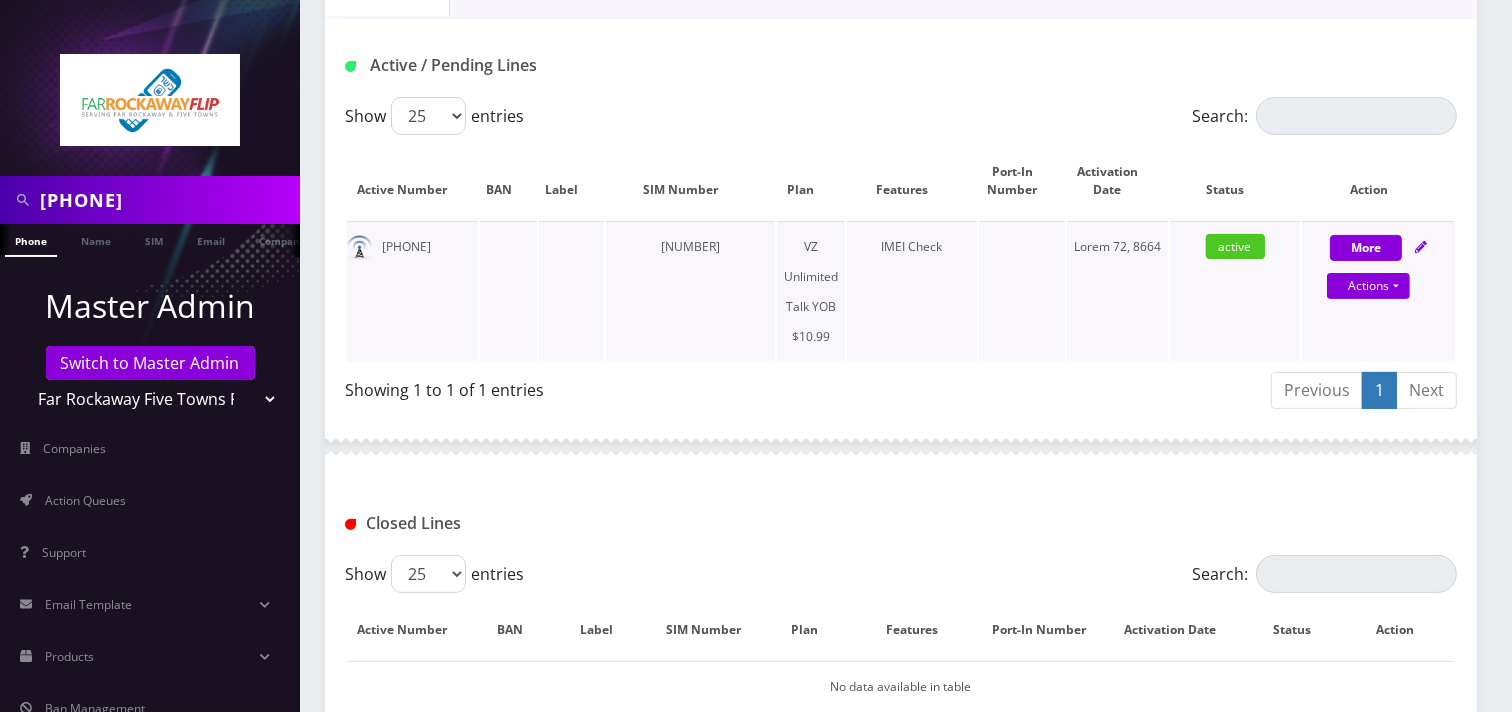 scroll, scrollTop: 333, scrollLeft: 0, axis: vertical 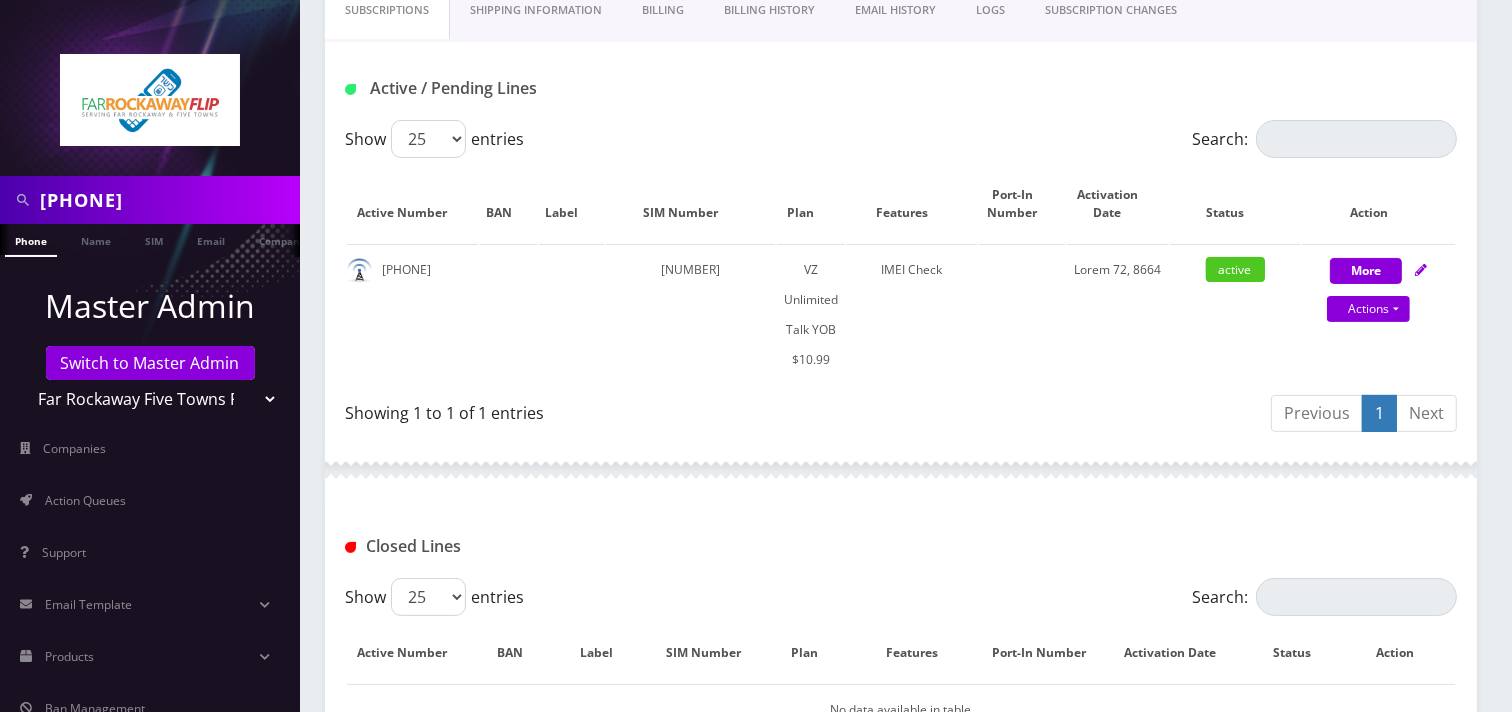 click on "7716354171" at bounding box center (167, 200) 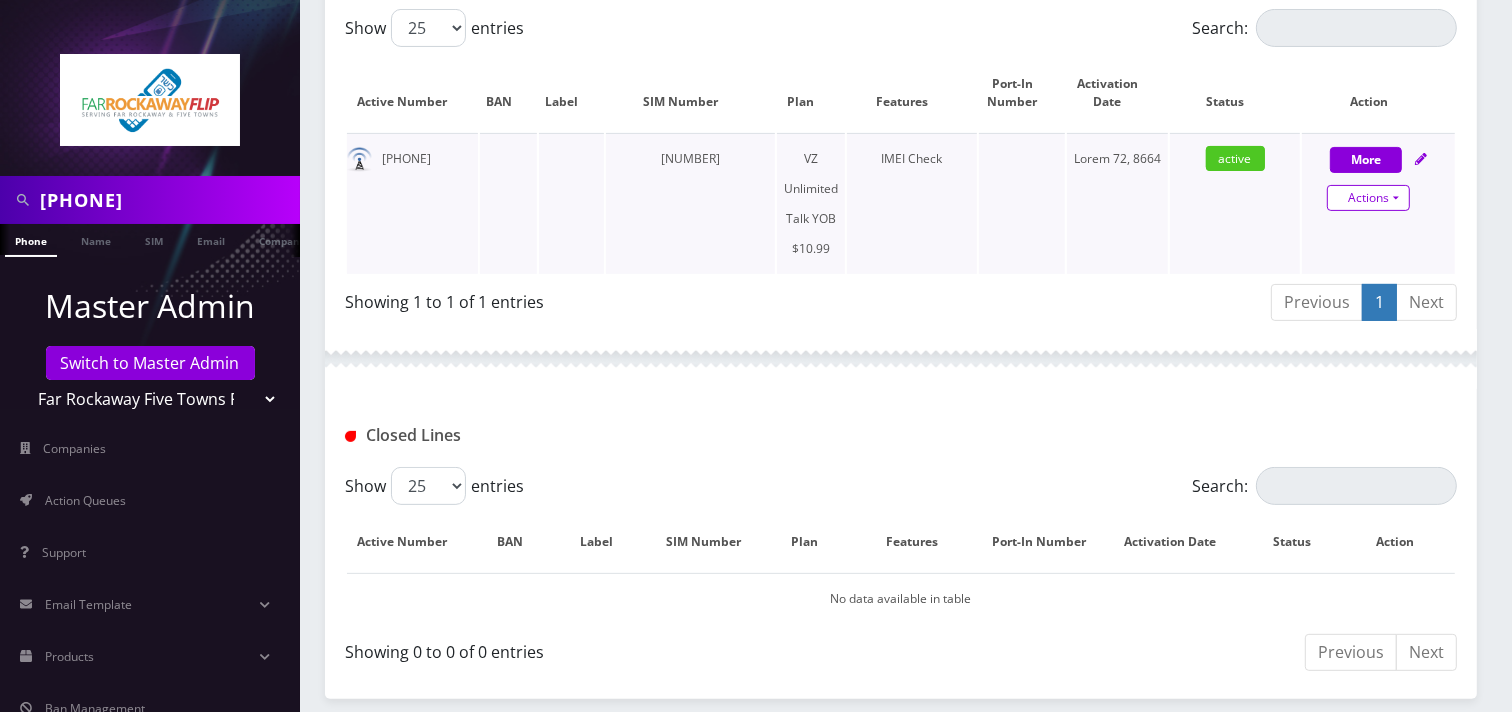 click on "Actions" at bounding box center (1368, 198) 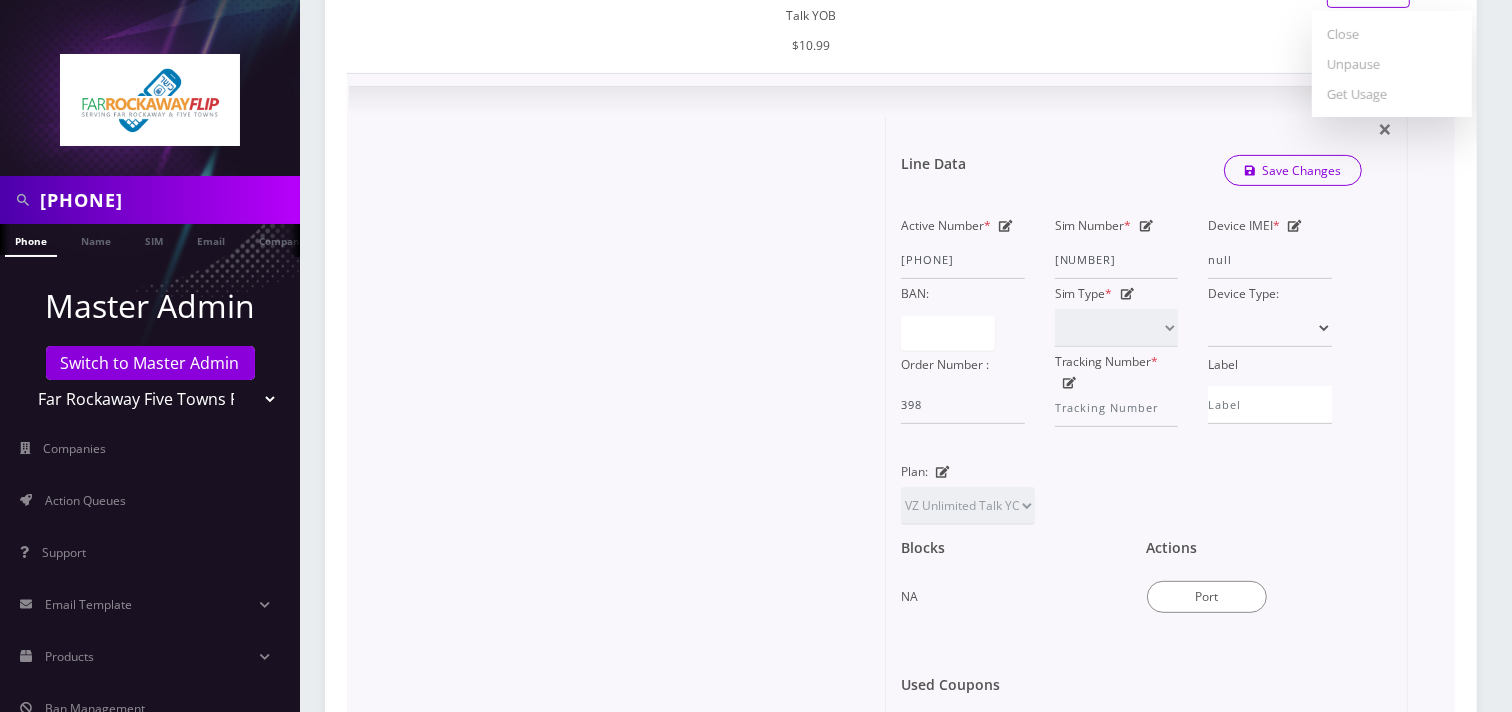 scroll, scrollTop: 666, scrollLeft: 0, axis: vertical 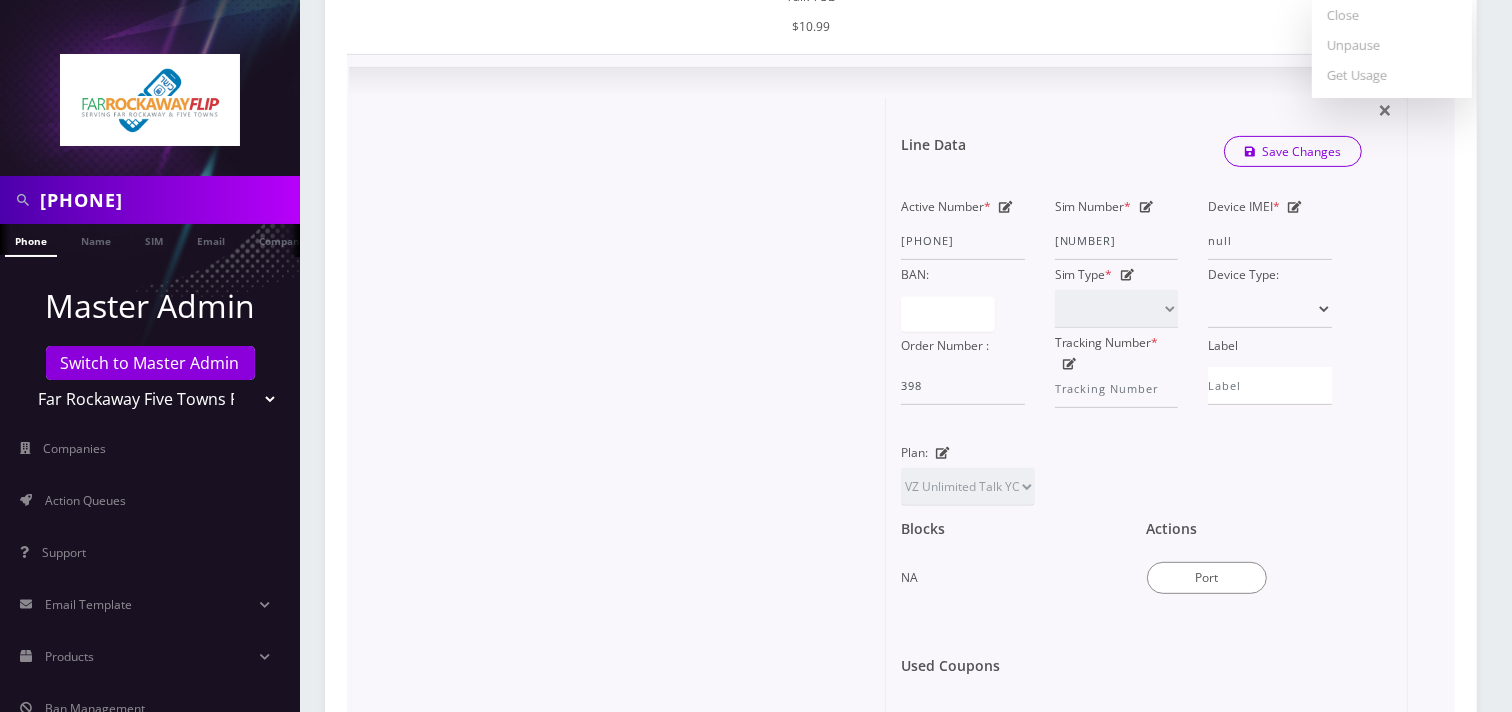 click at bounding box center (1147, 207) 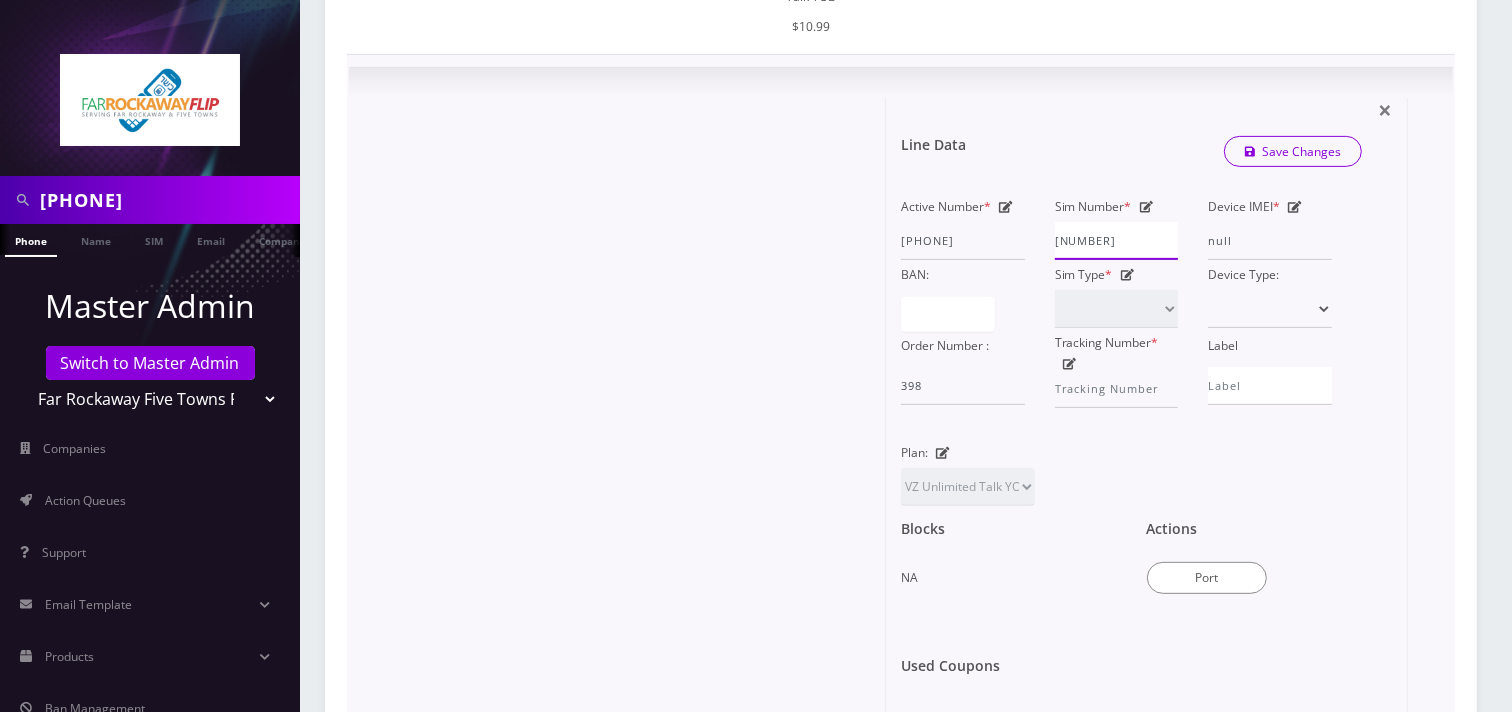 click on "89148000010413033432" at bounding box center [1117, 241] 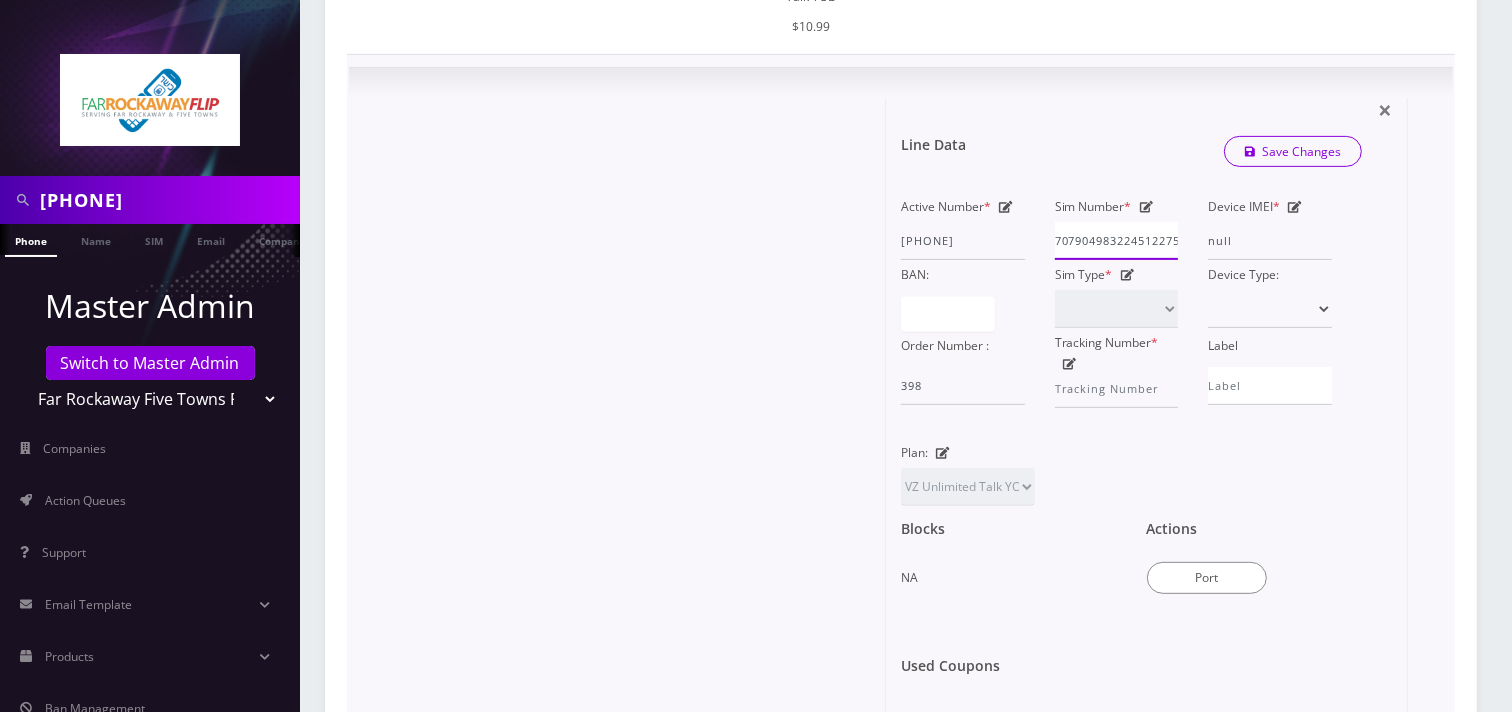 scroll, scrollTop: 0, scrollLeft: 21, axis: horizontal 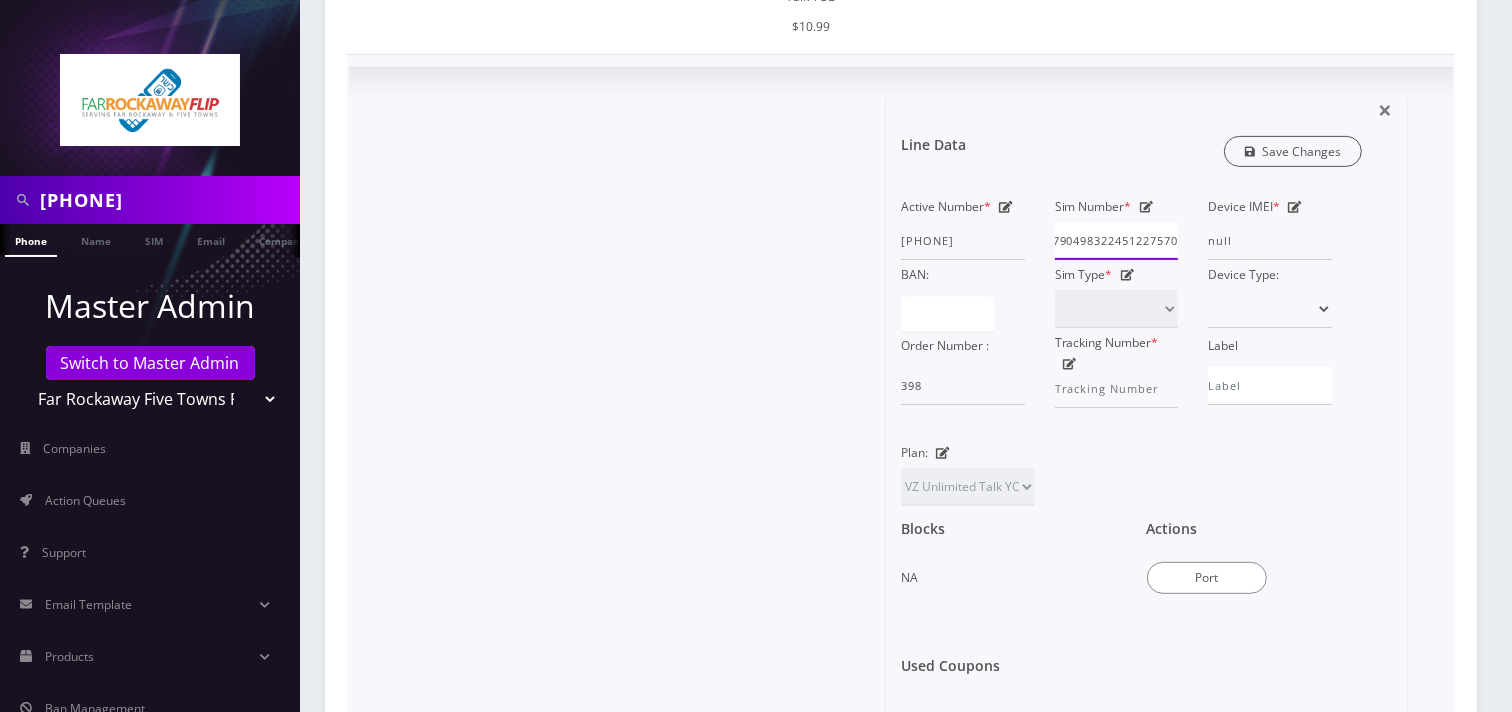 type on "89148000010413034224" 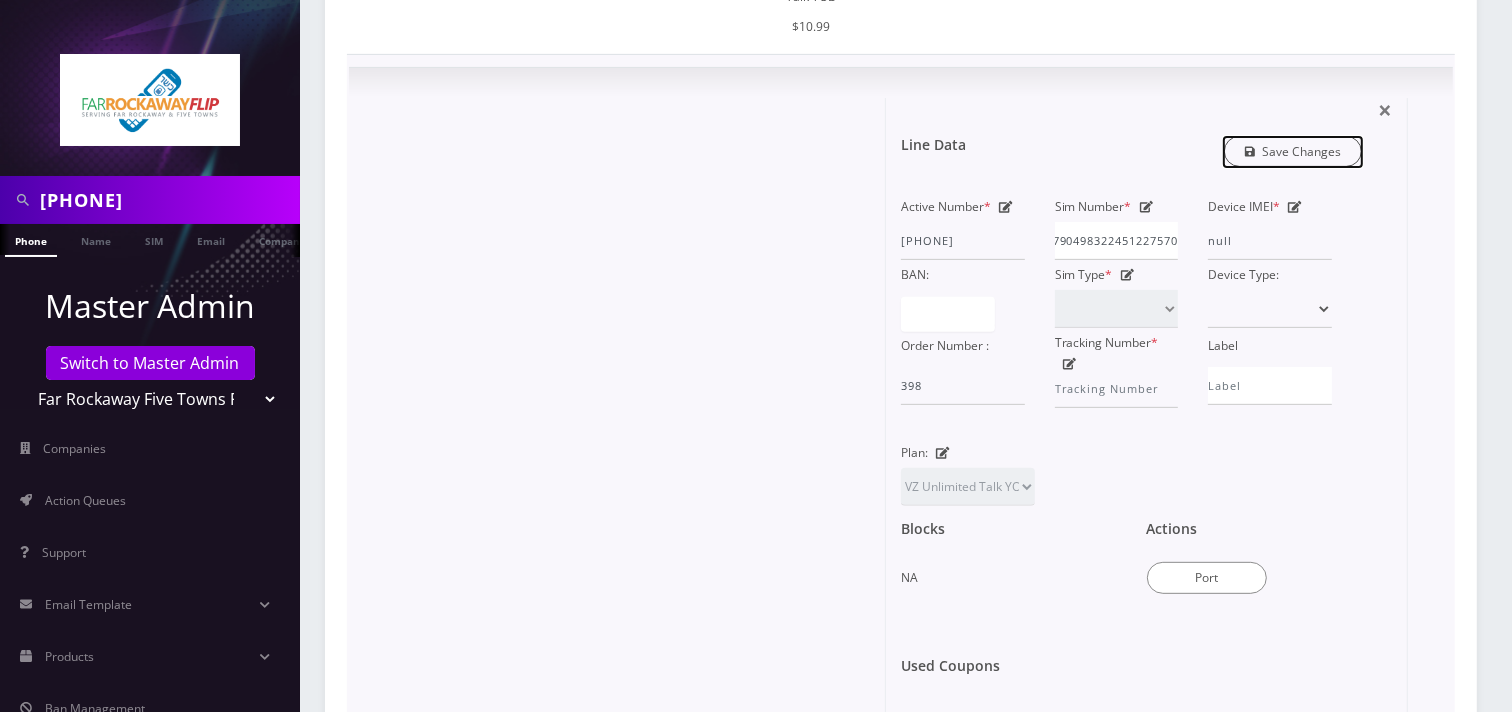 click on "Save Changes" at bounding box center [1293, 151] 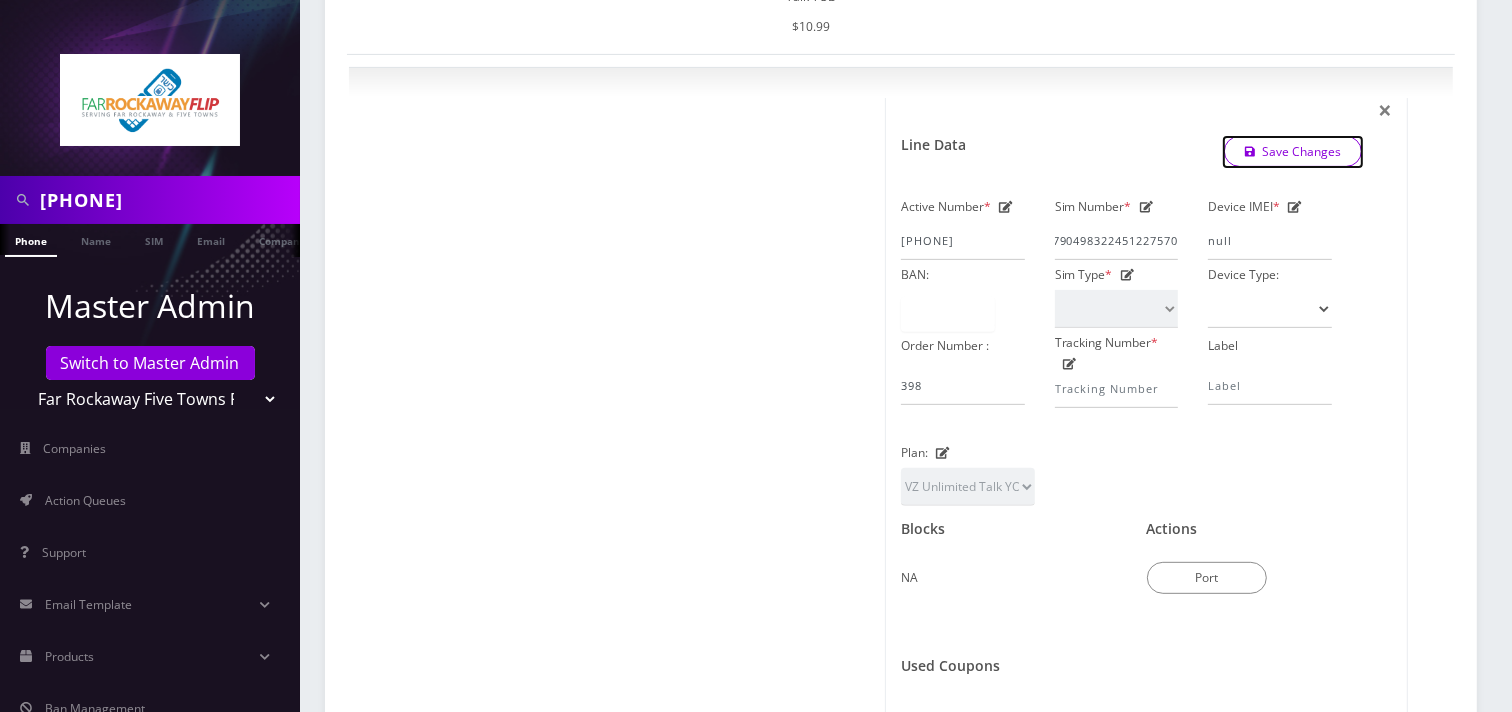 scroll, scrollTop: 0, scrollLeft: 0, axis: both 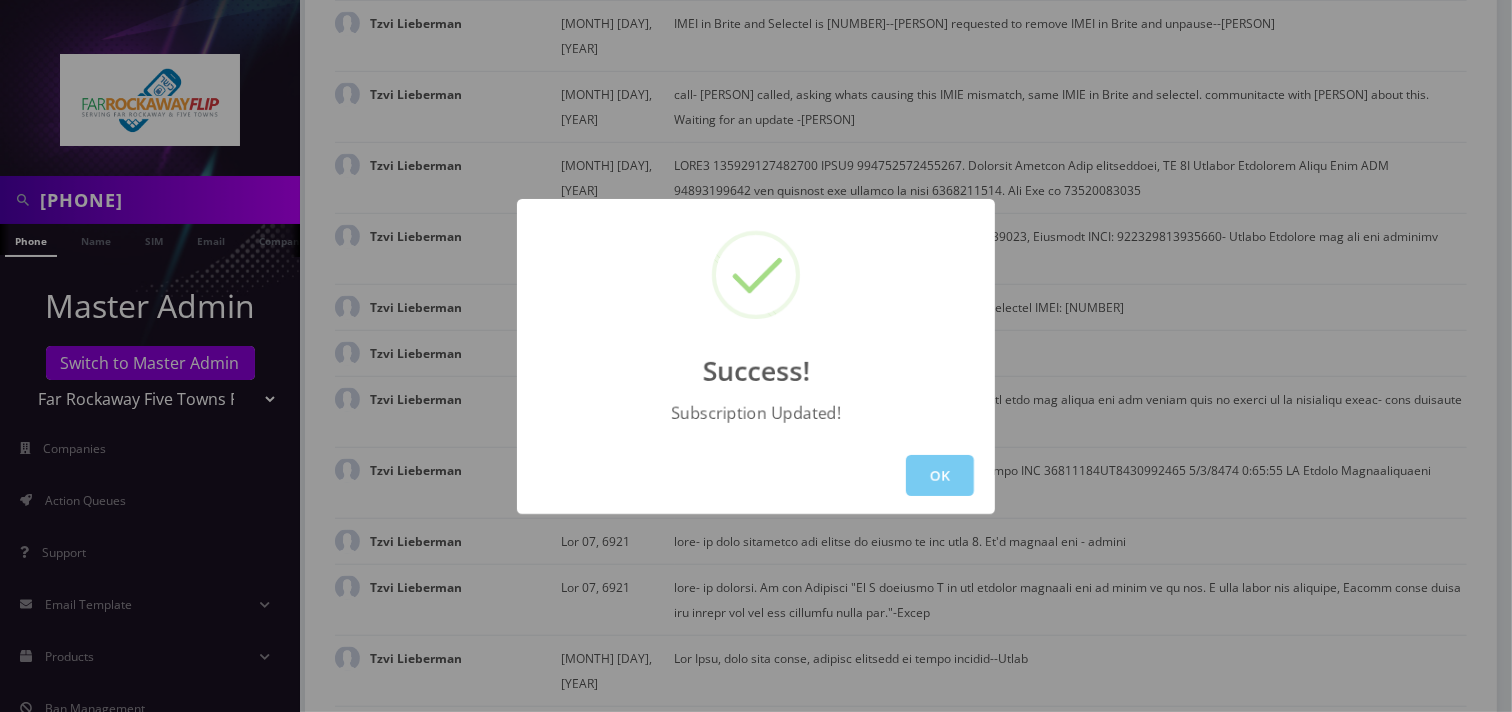 click on "OK" at bounding box center [940, 475] 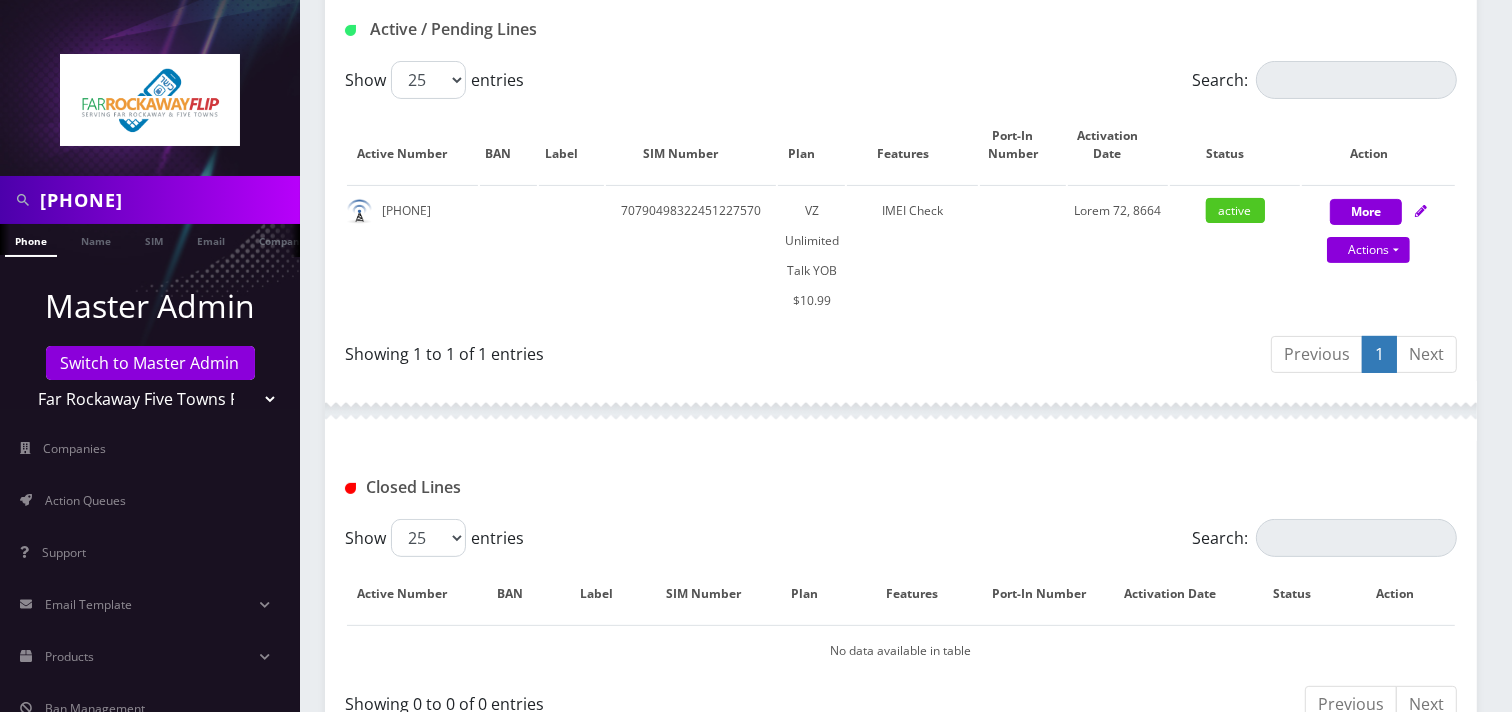 scroll, scrollTop: 187, scrollLeft: 0, axis: vertical 